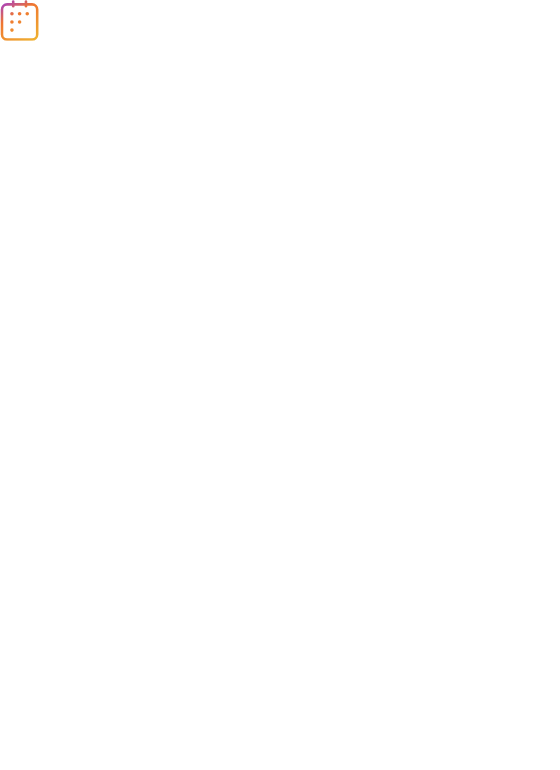 scroll, scrollTop: 0, scrollLeft: 0, axis: both 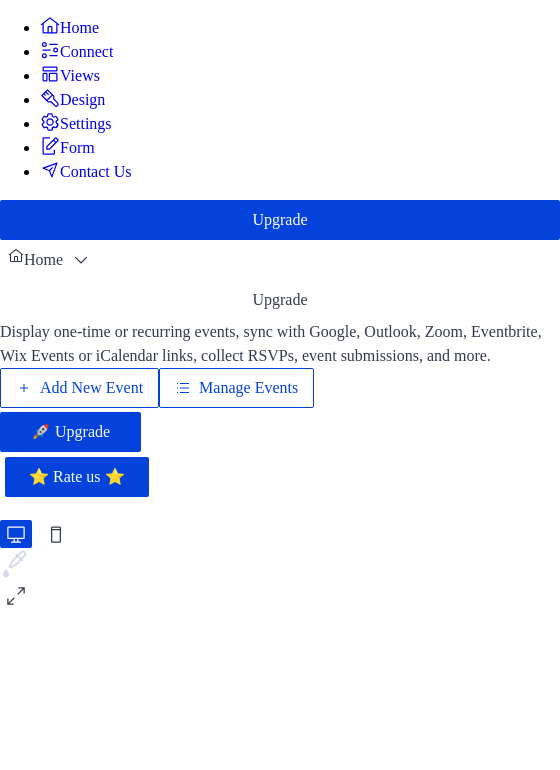 click on "Add New Event" at bounding box center [91, 388] 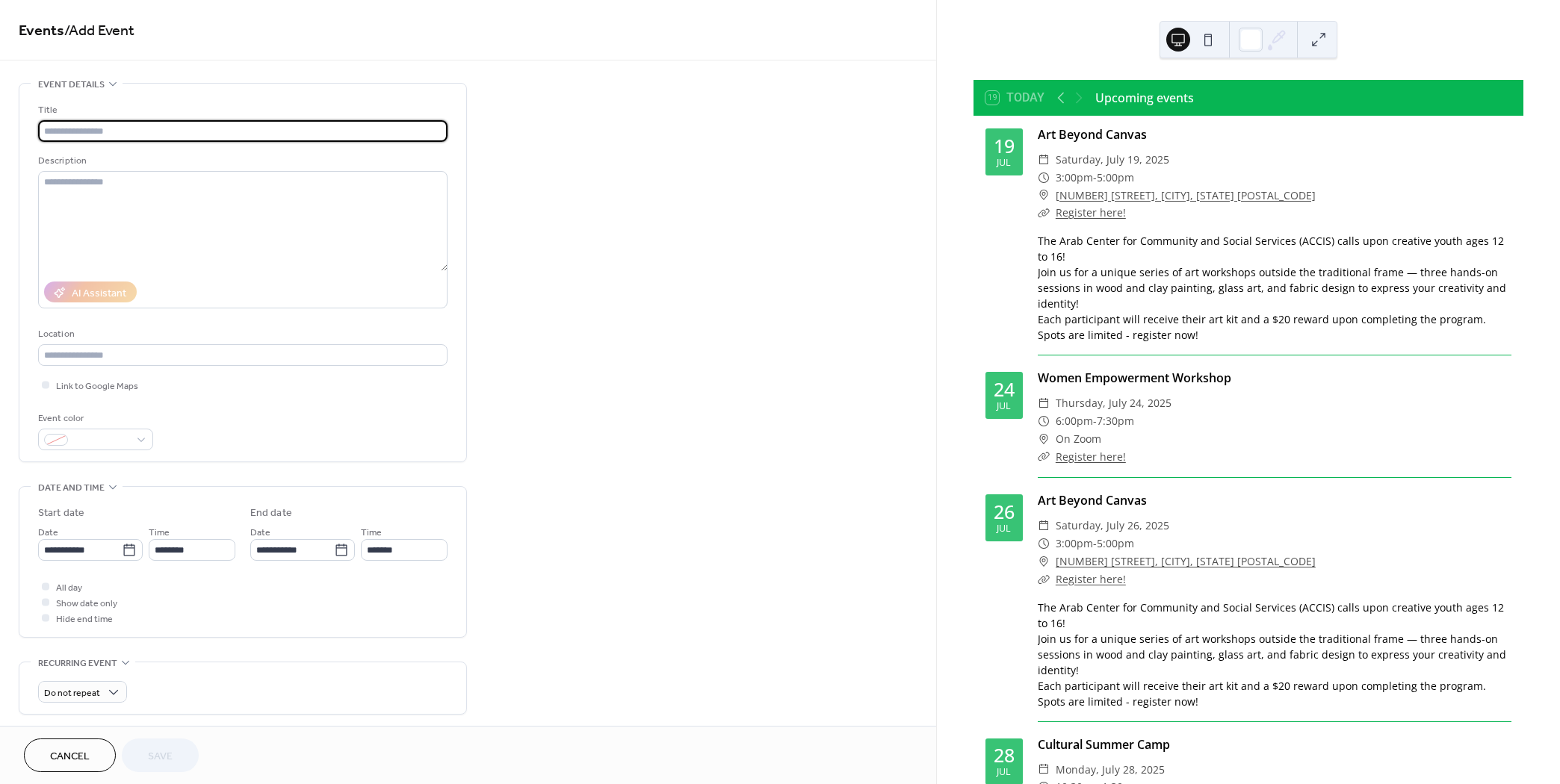 scroll, scrollTop: 0, scrollLeft: 0, axis: both 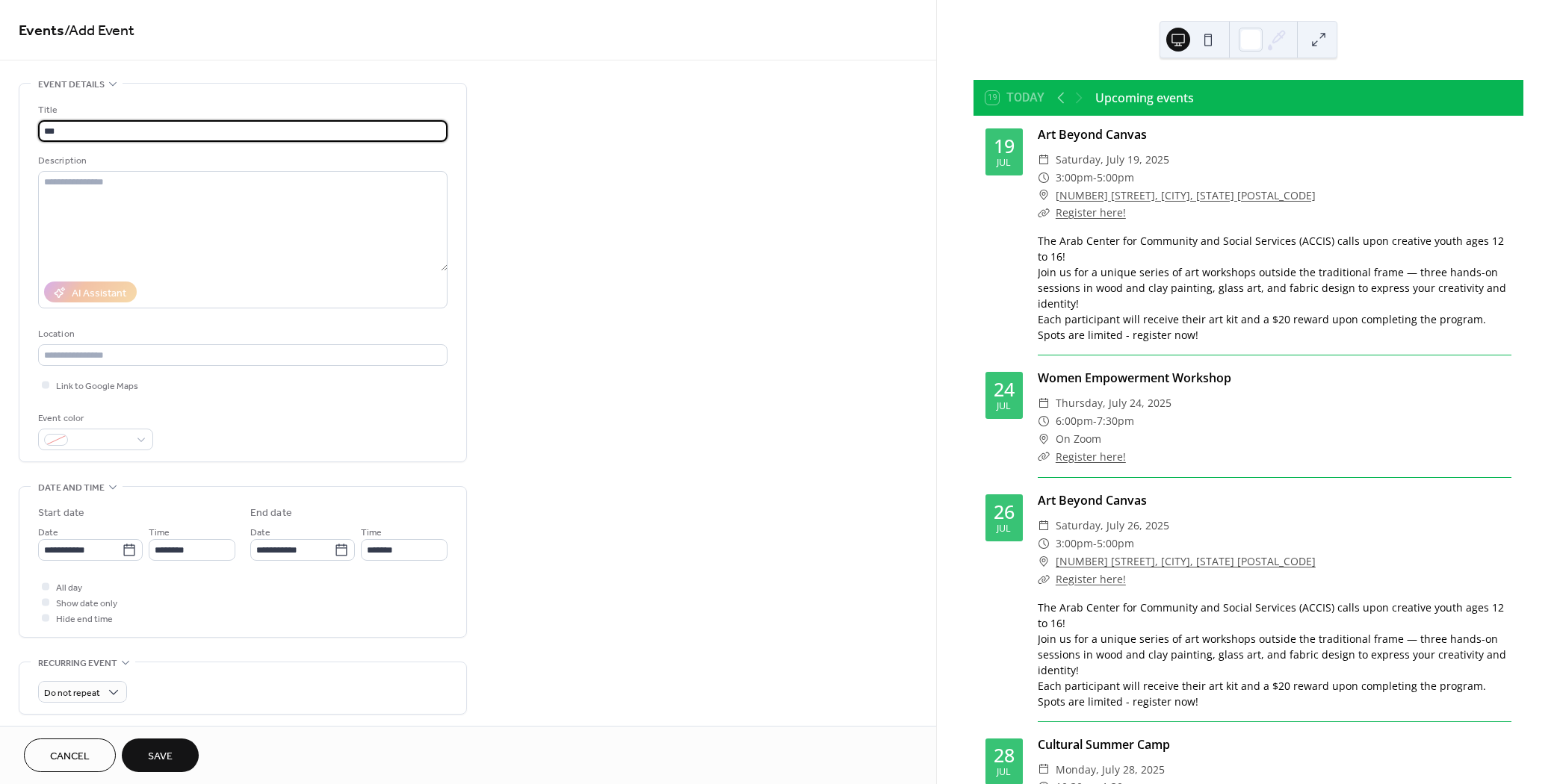 type on "**********" 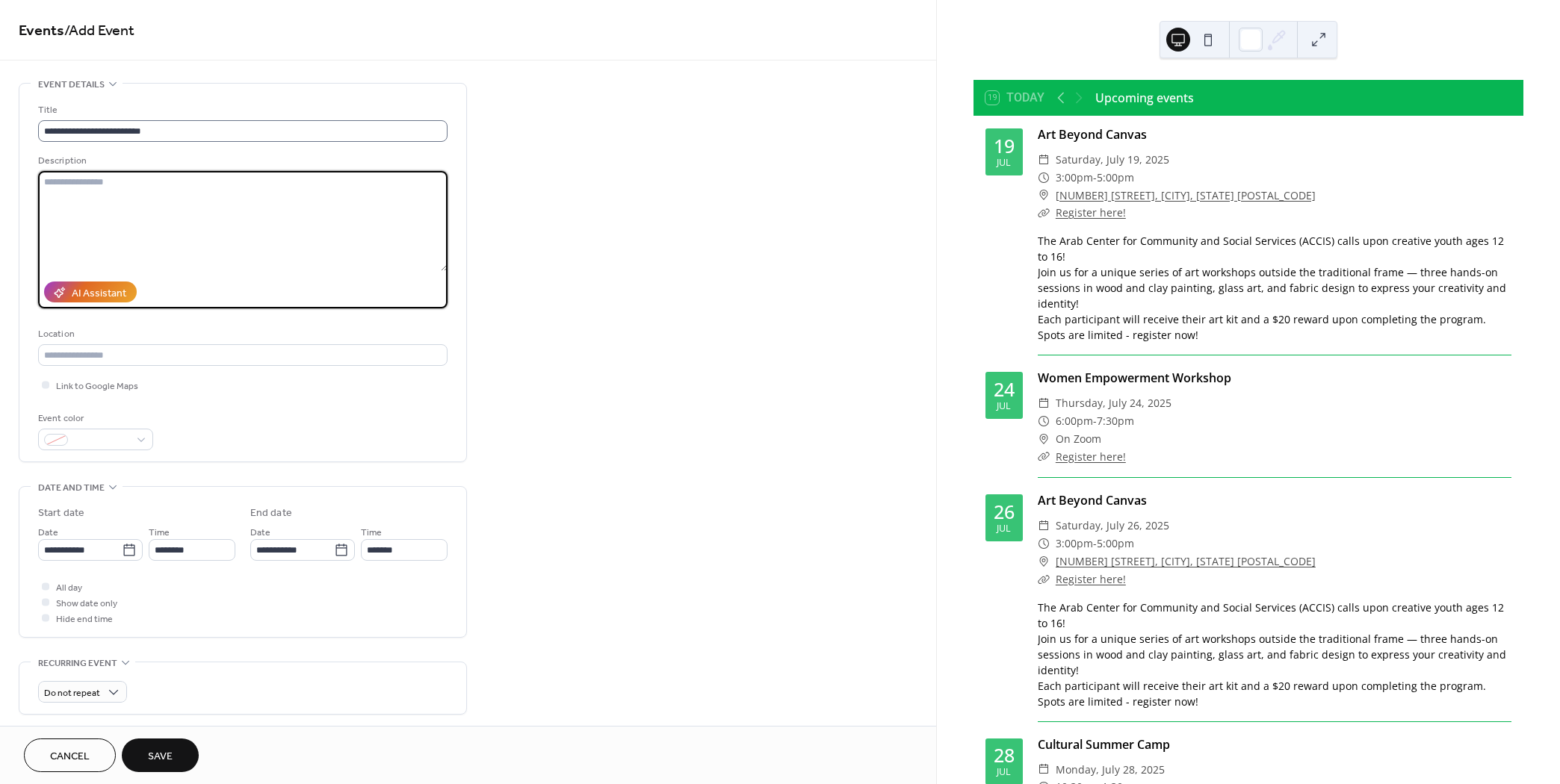 type 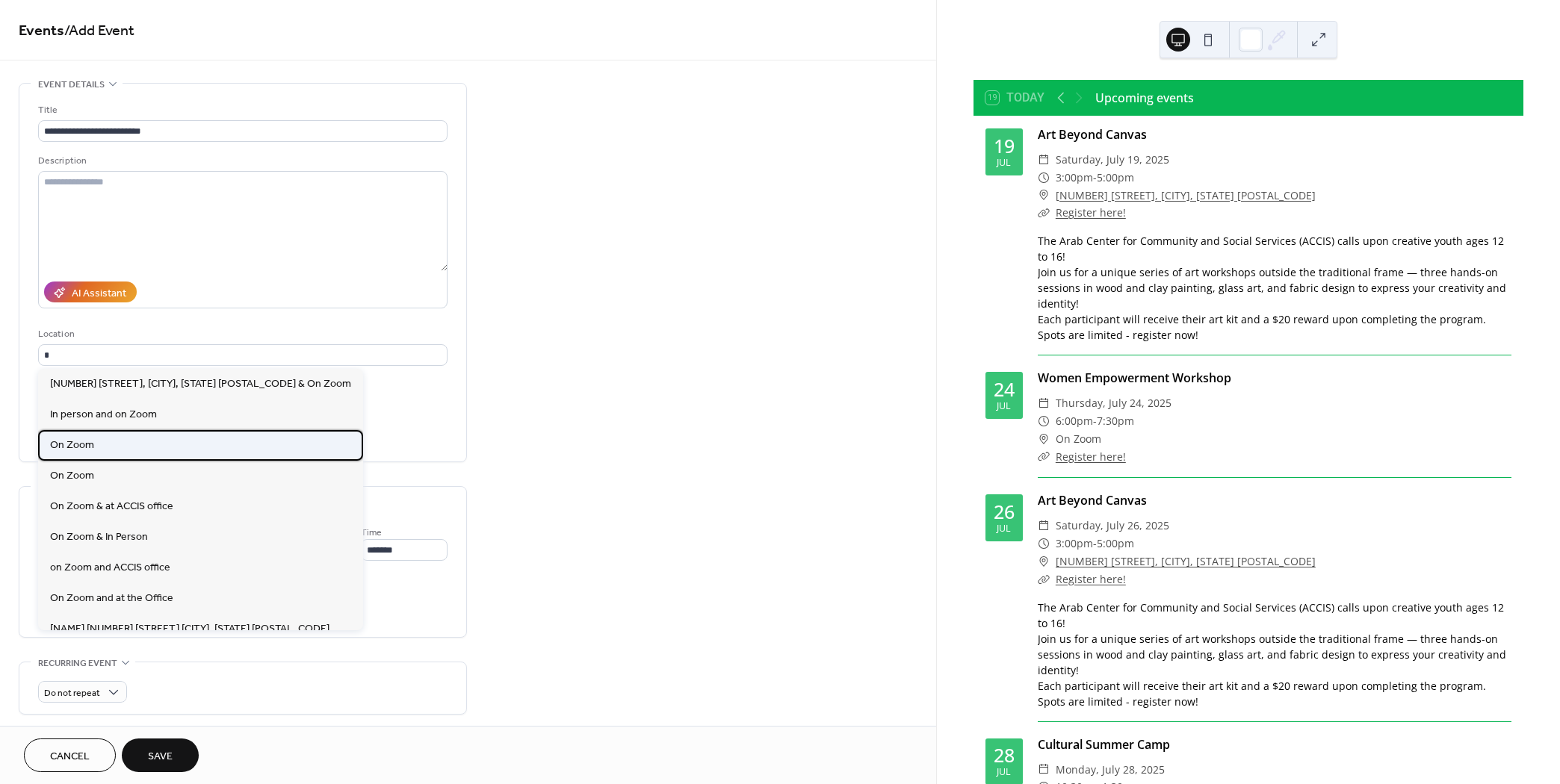 click on "On  Zoom" at bounding box center [200, 445] 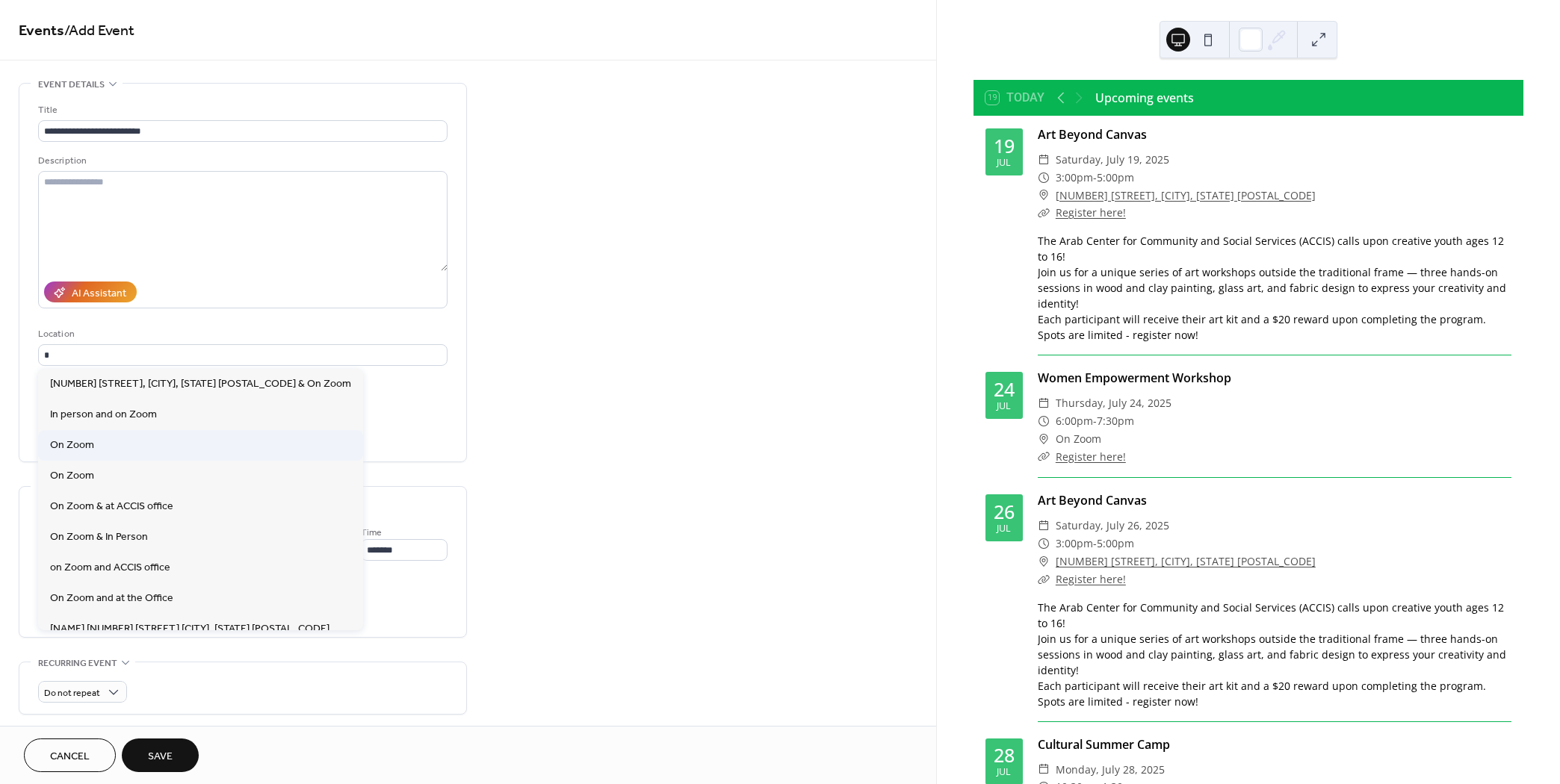 type on "********" 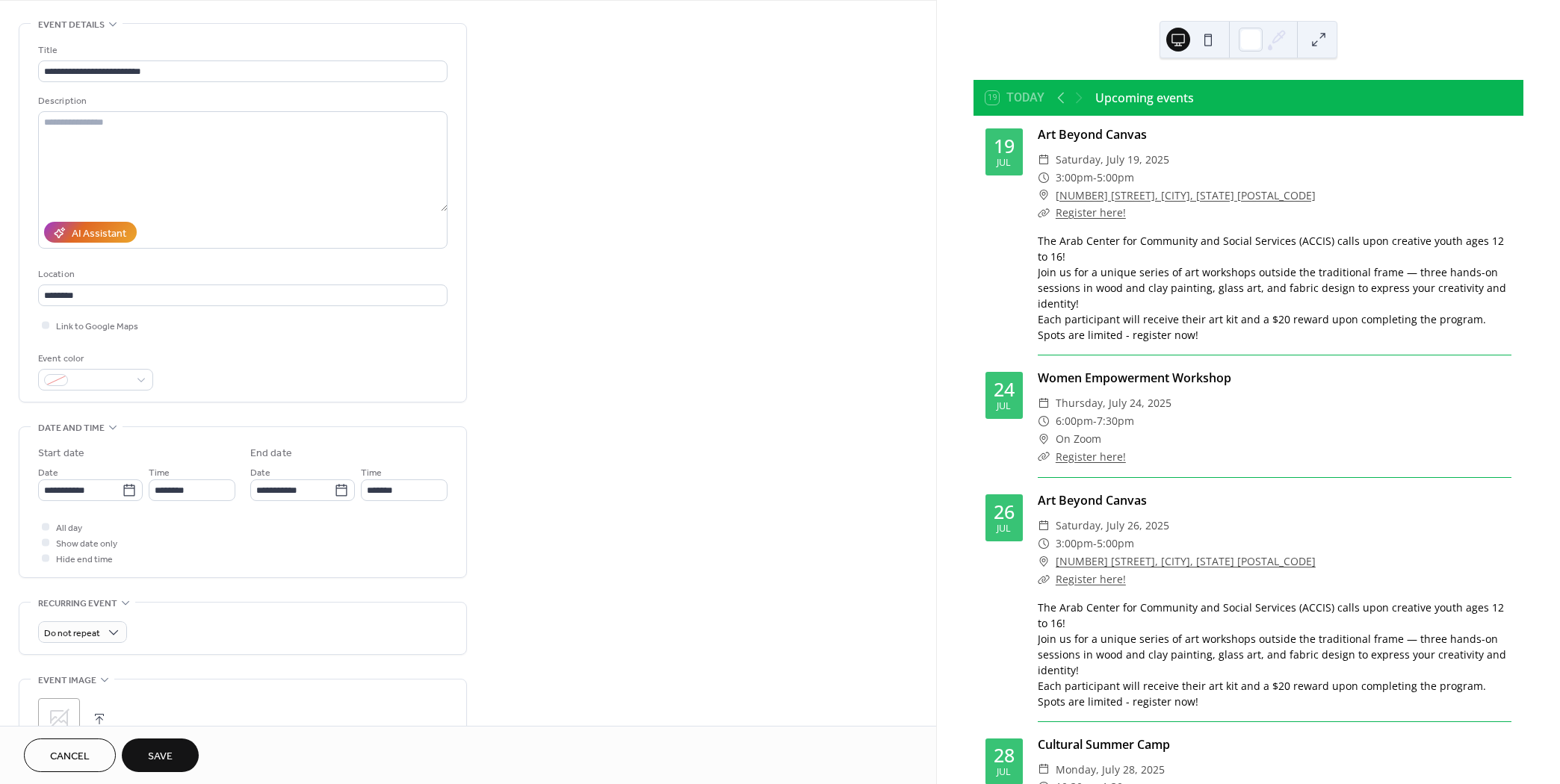 scroll, scrollTop: 181, scrollLeft: 0, axis: vertical 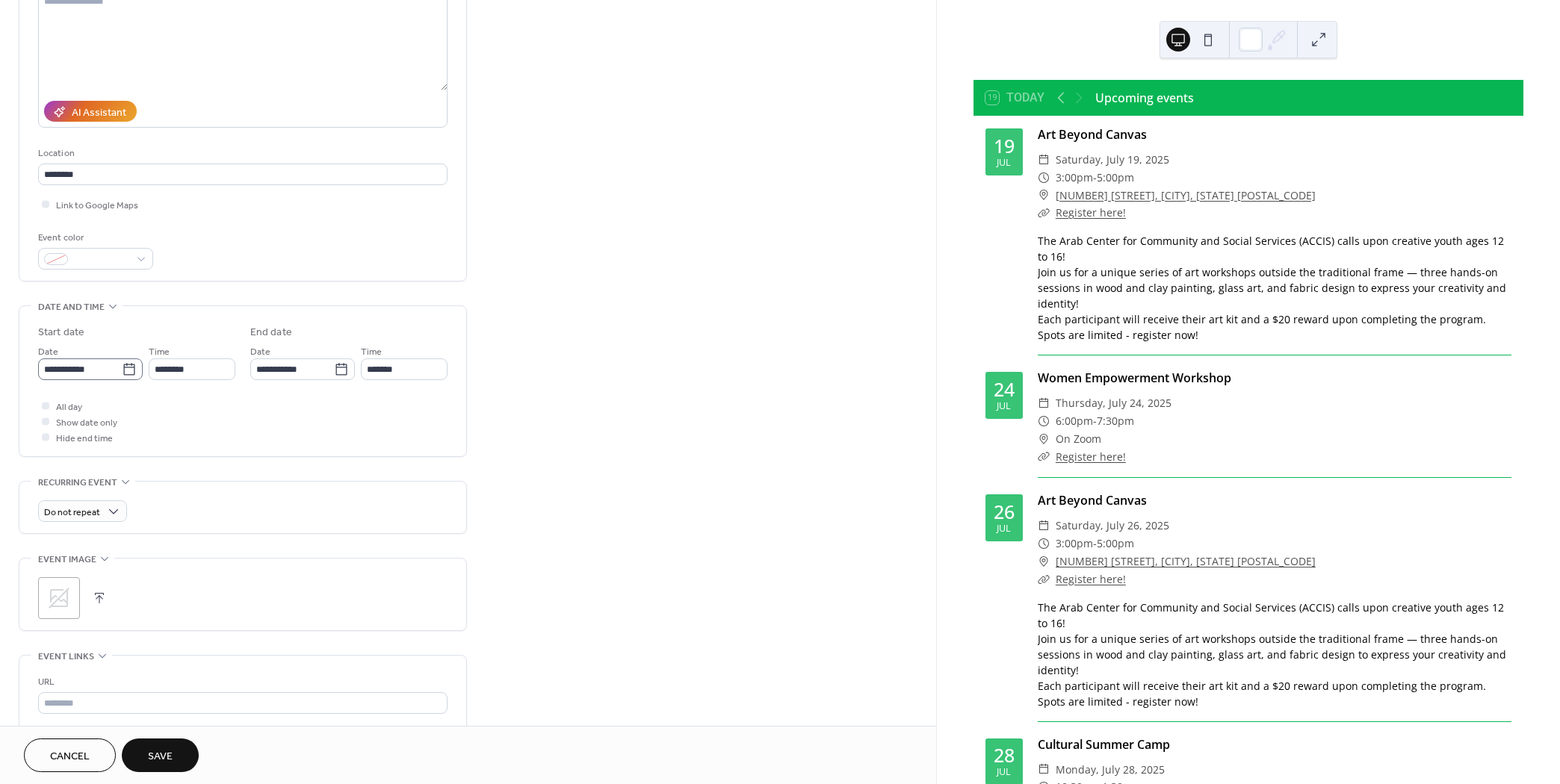 click 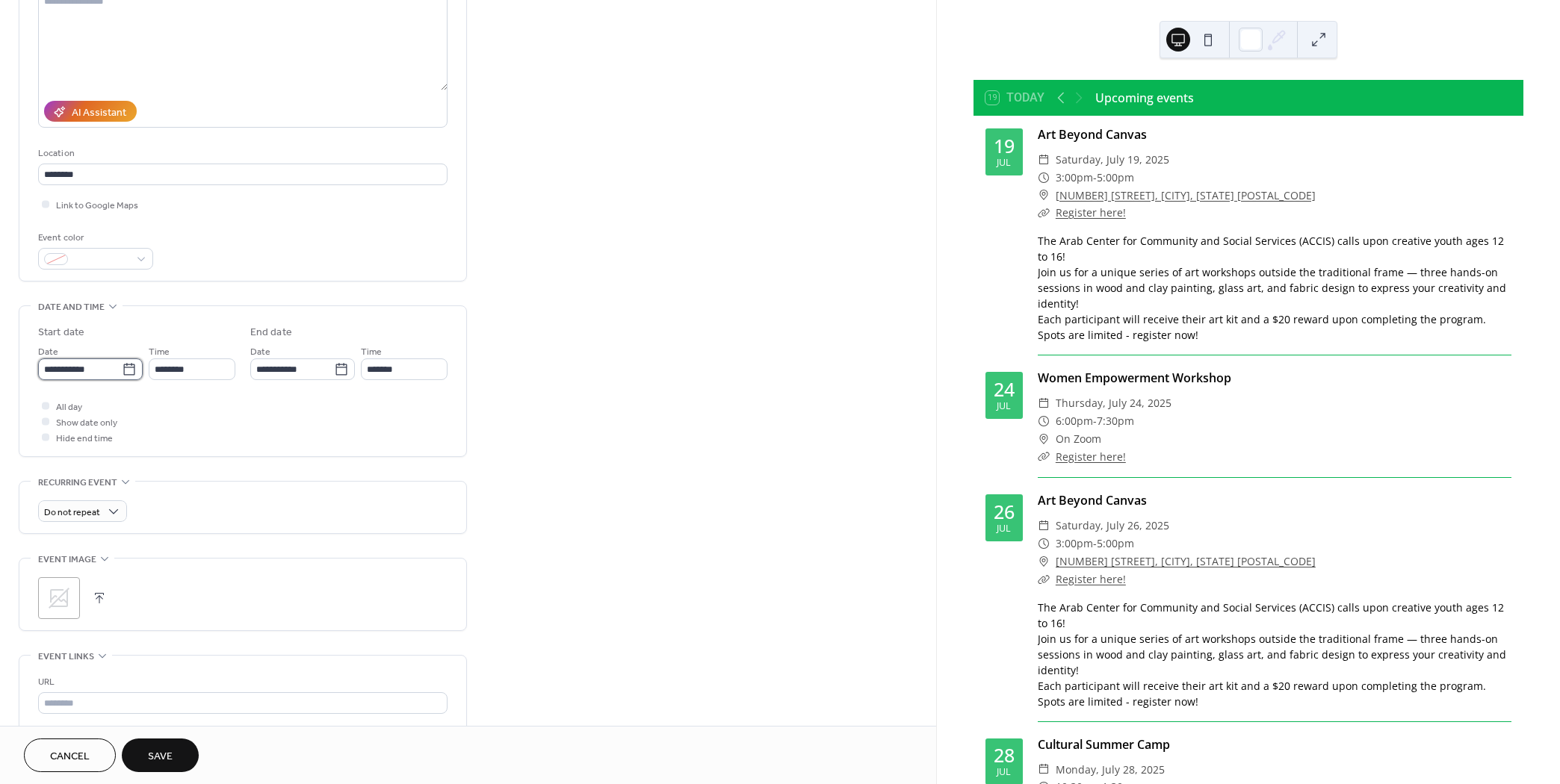 click on "**********" at bounding box center [80, 369] 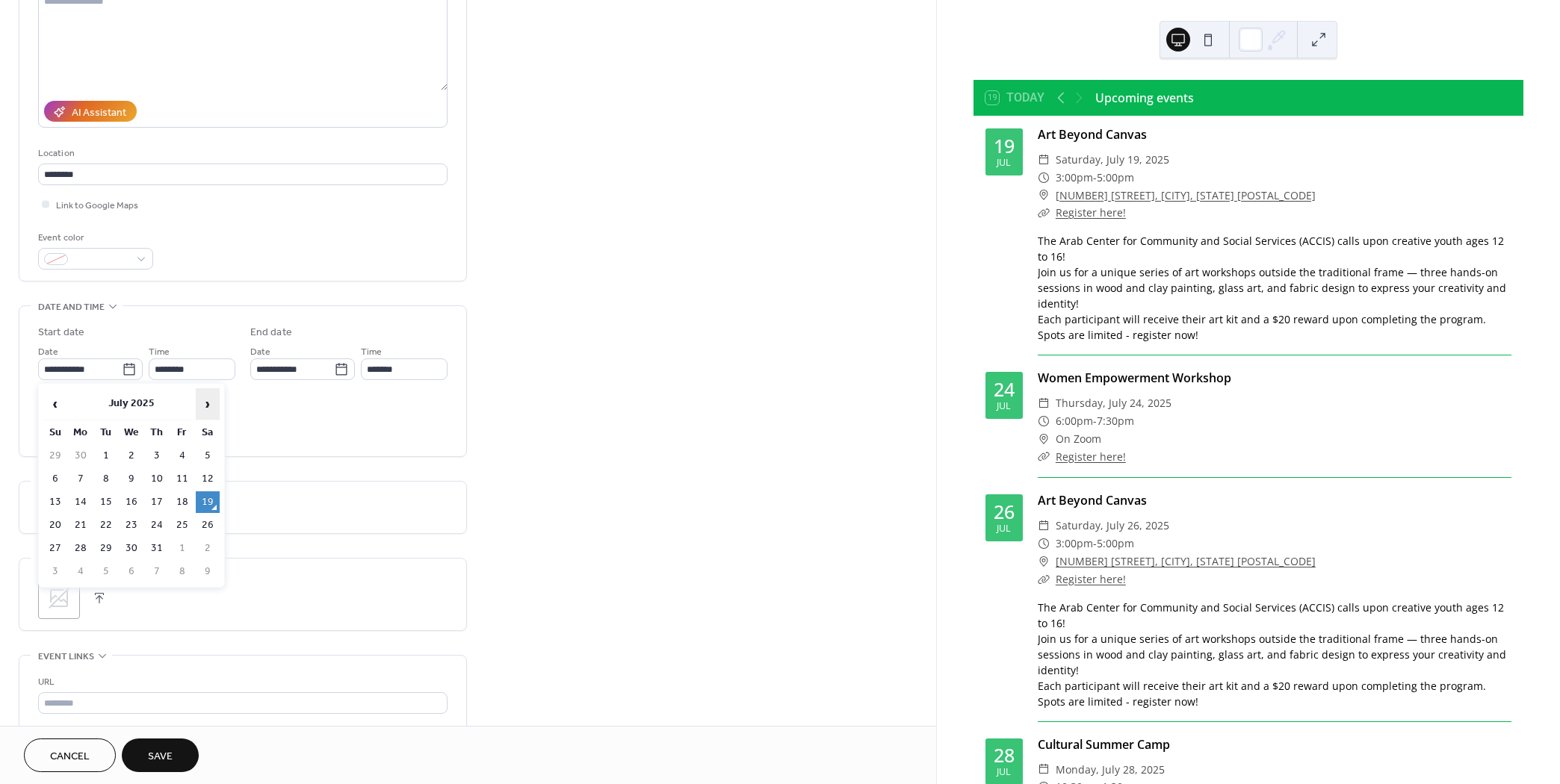 click on "›" at bounding box center [208, 404] 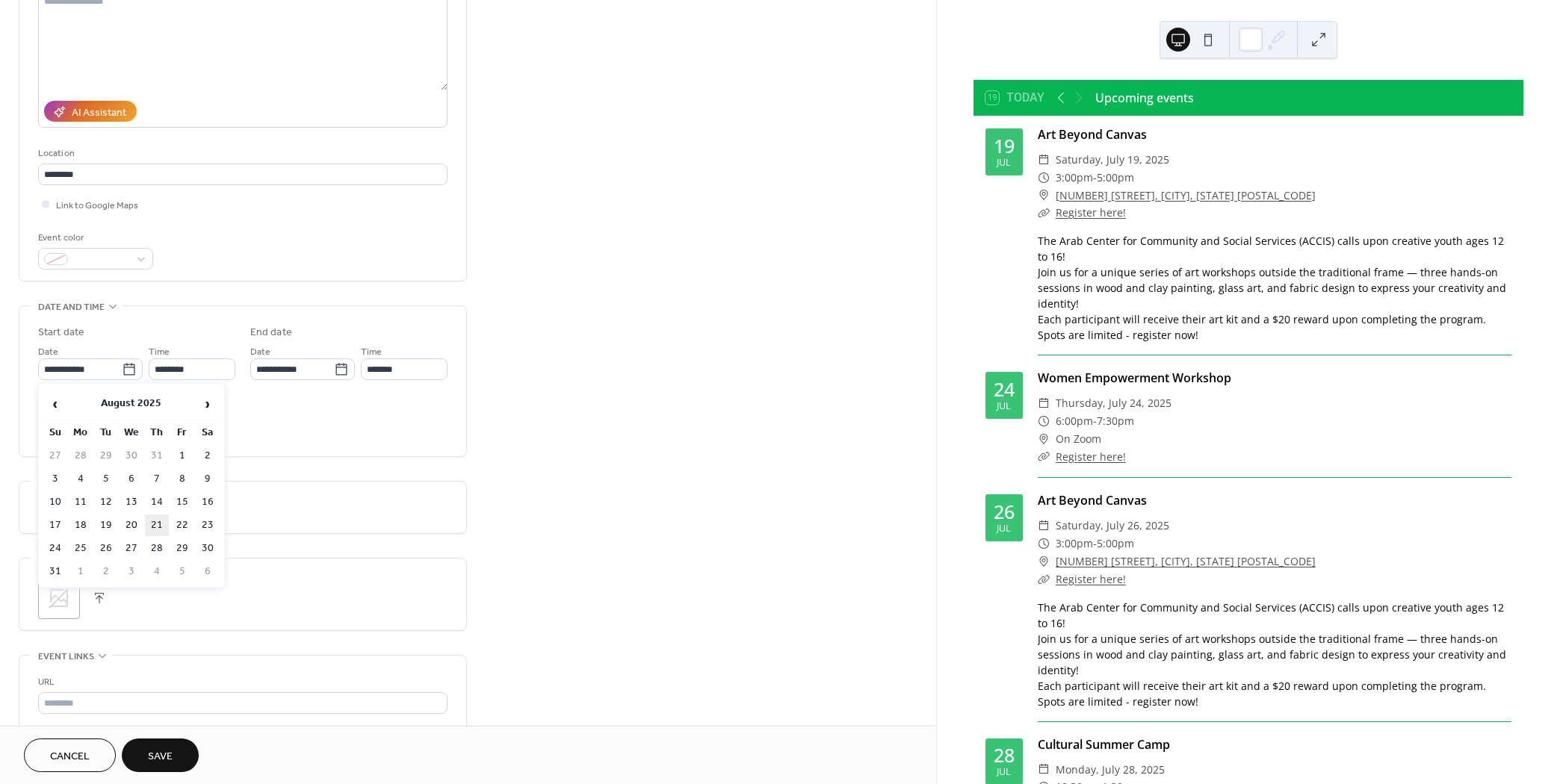 click on "21" at bounding box center [157, 525] 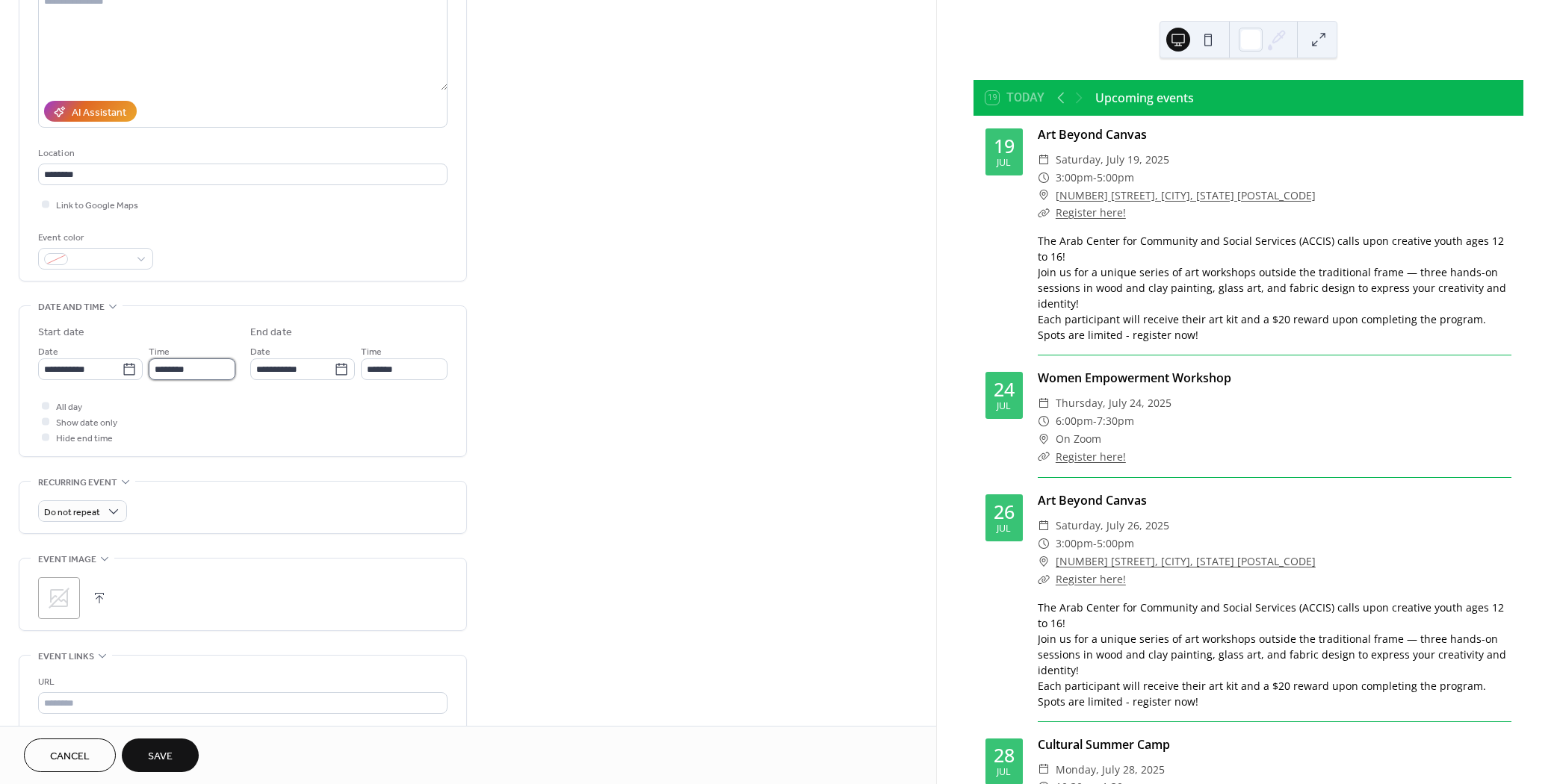 click on "********" at bounding box center [192, 369] 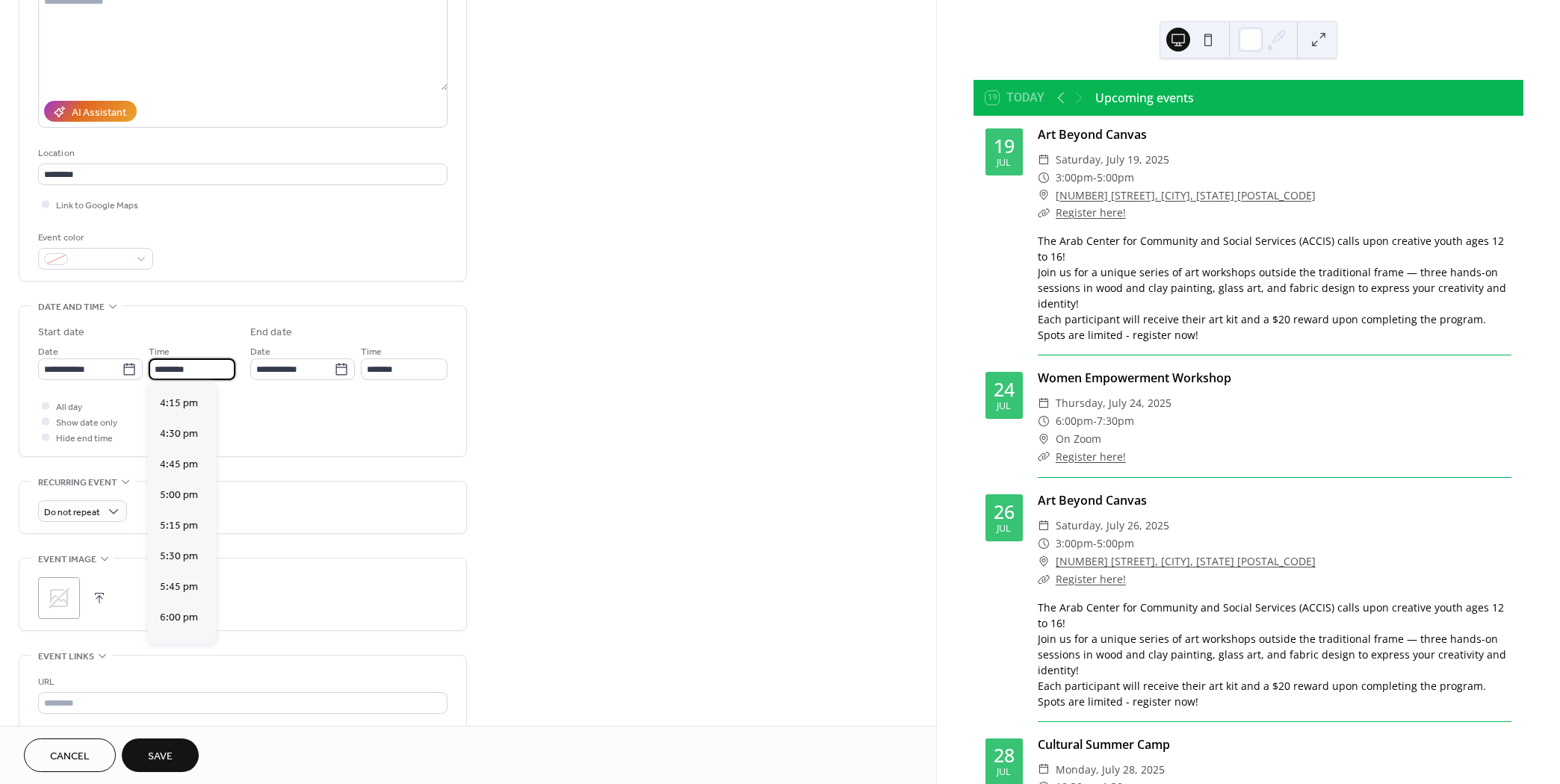 scroll, scrollTop: 1999, scrollLeft: 0, axis: vertical 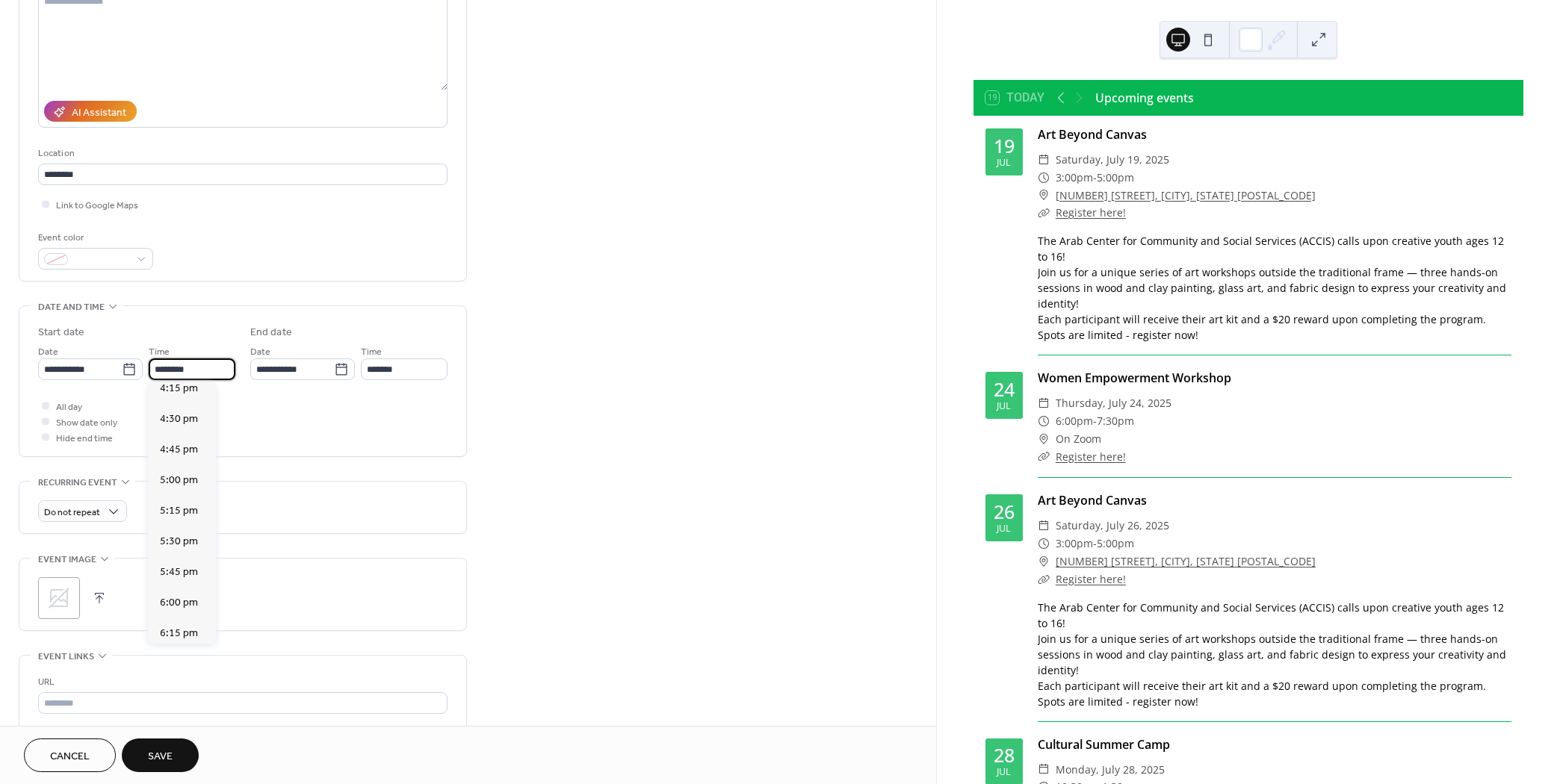 drag, startPoint x: 161, startPoint y: 367, endPoint x: 145, endPoint y: 370, distance: 16.278821 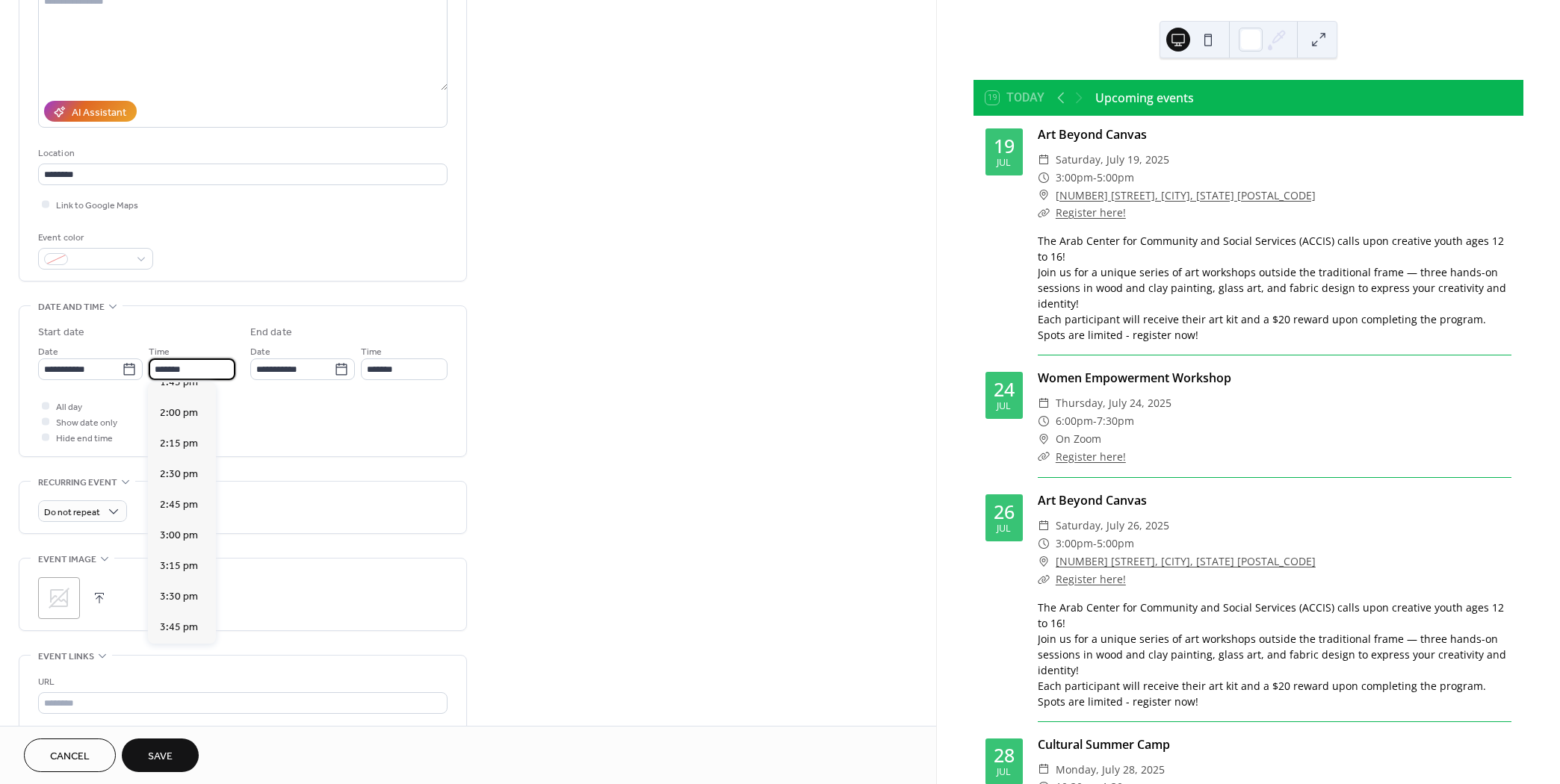 scroll, scrollTop: 2305, scrollLeft: 0, axis: vertical 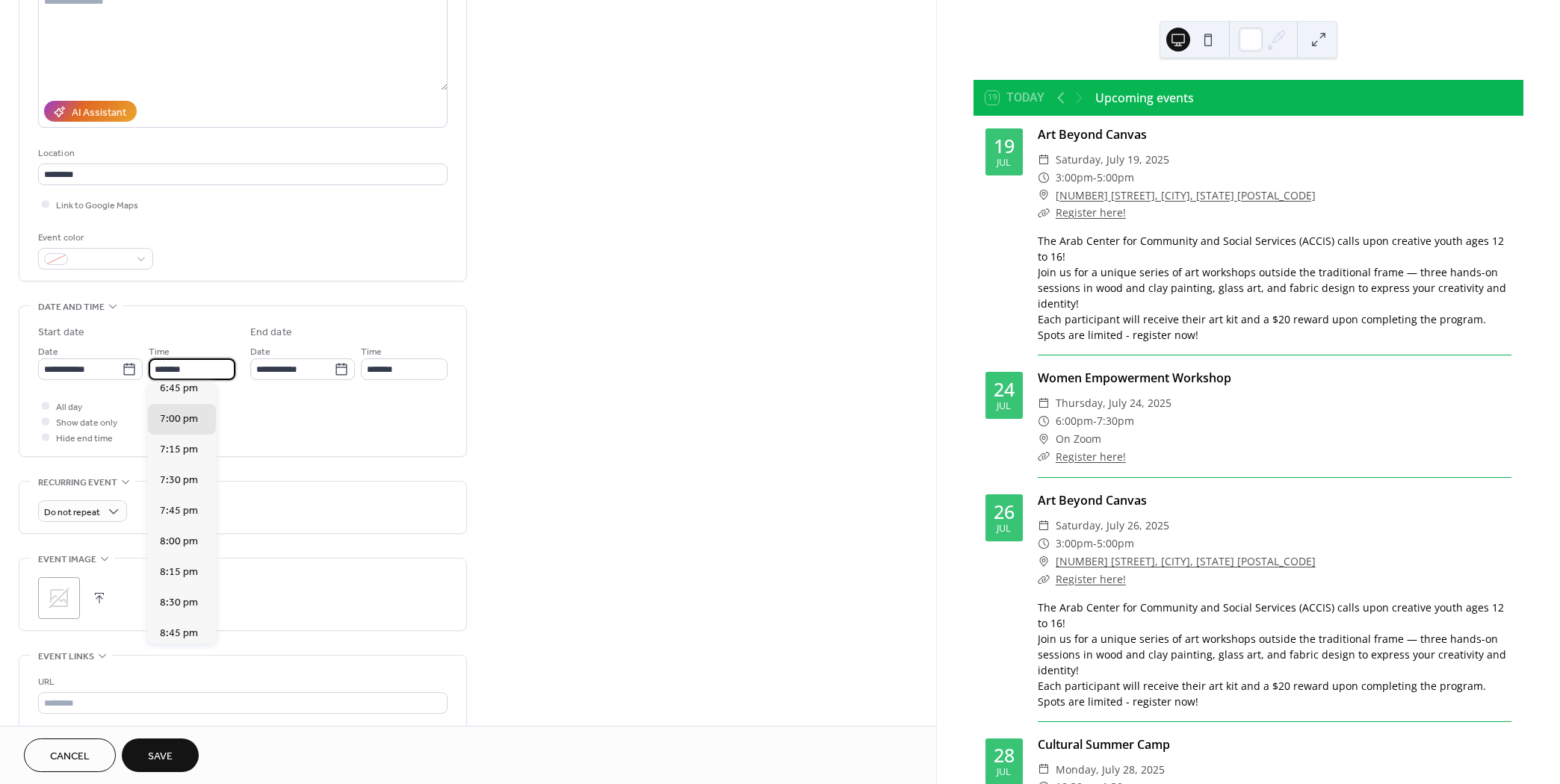 type on "*******" 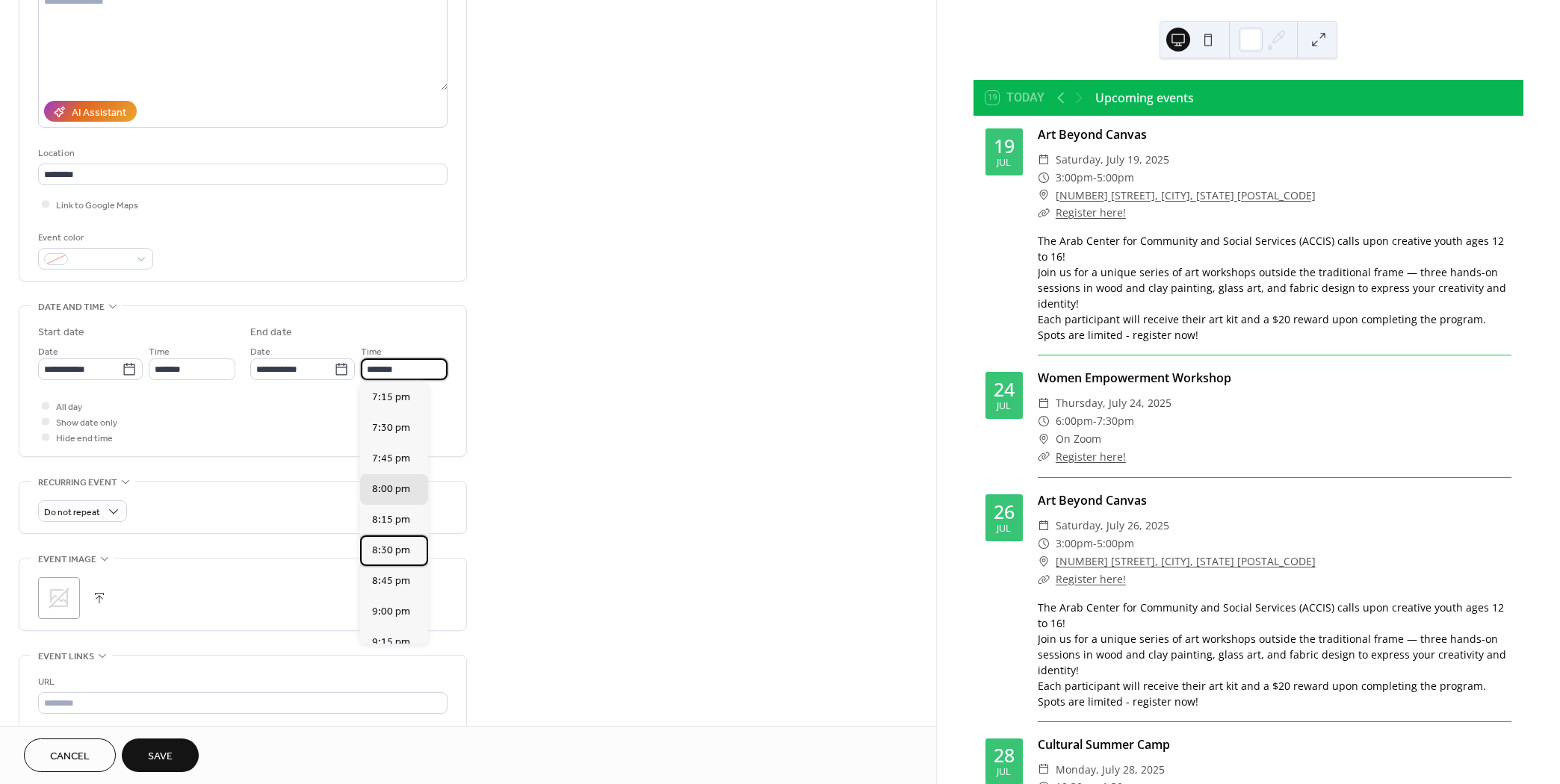 click on "8:30 pm" at bounding box center (391, 550) 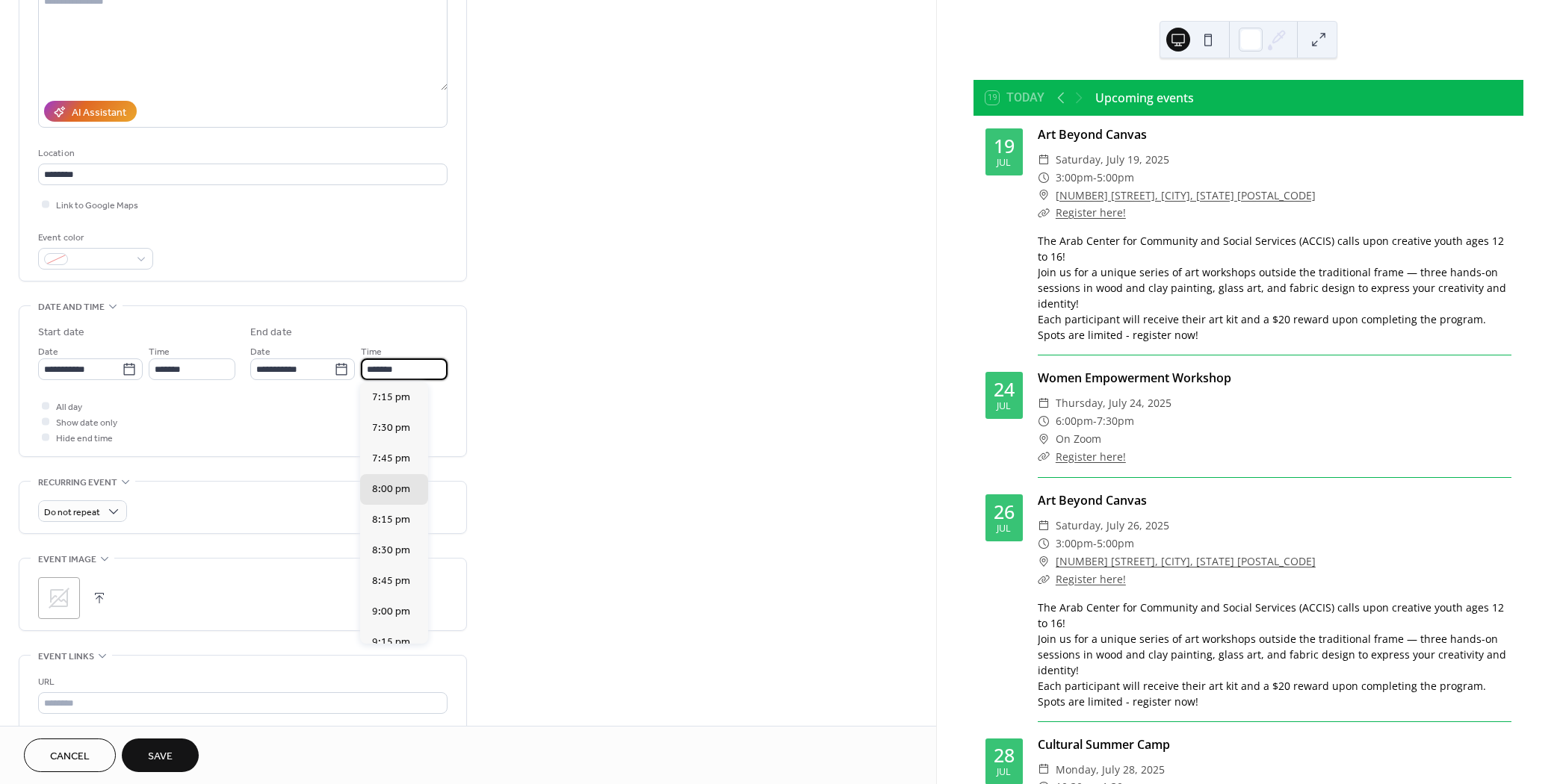 type on "*******" 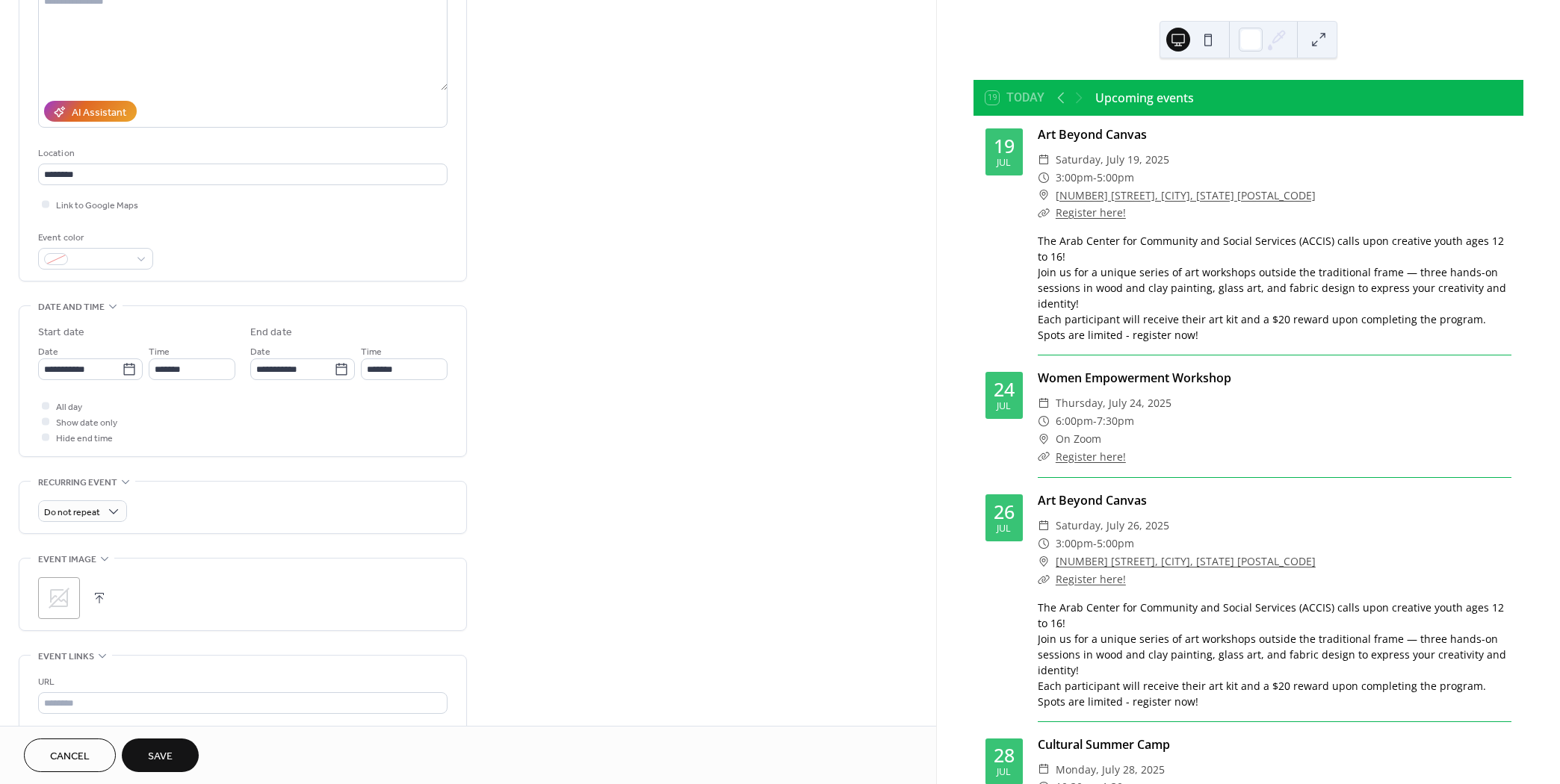click on "**********" at bounding box center [468, 471] 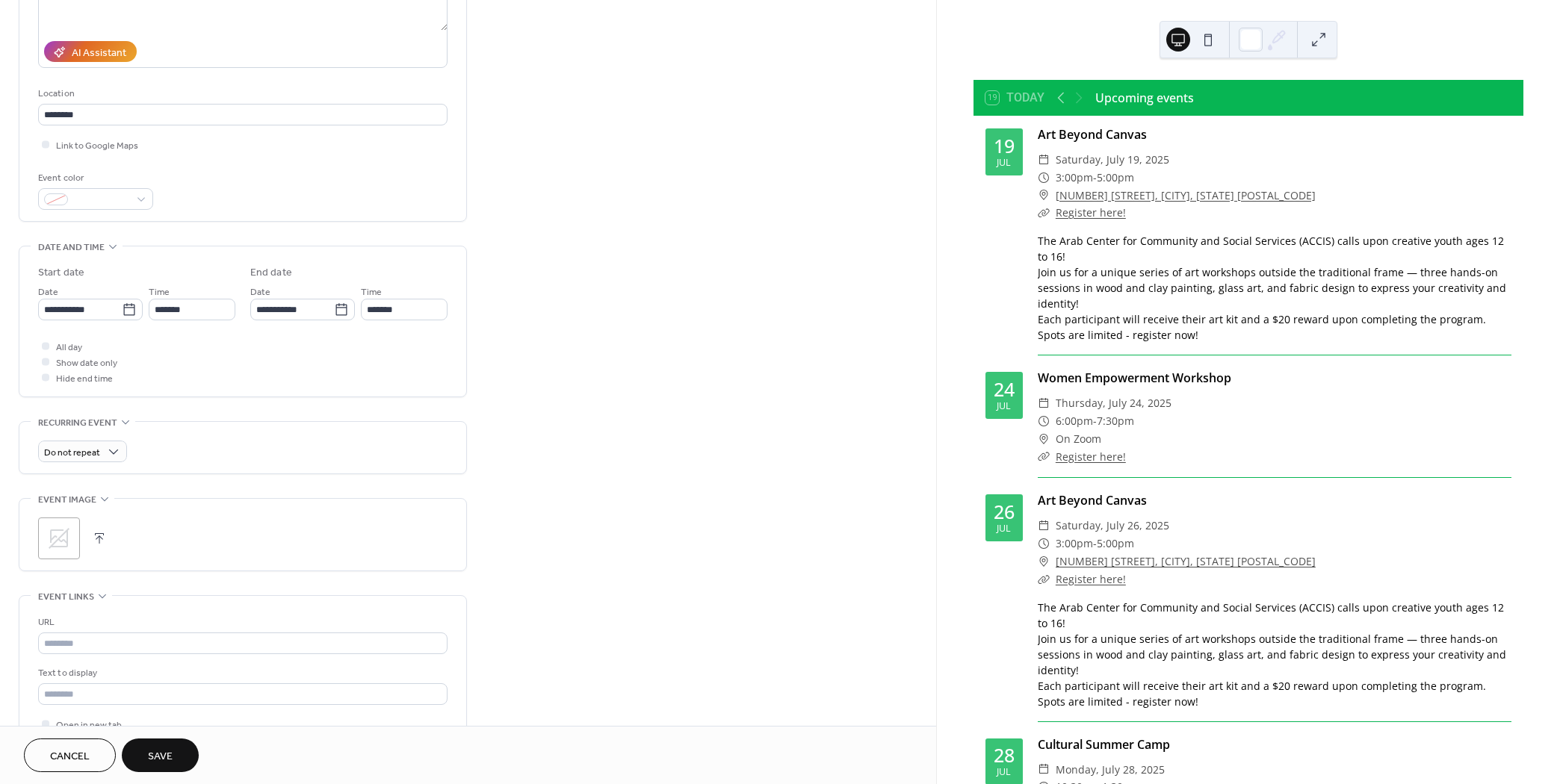 scroll, scrollTop: 361, scrollLeft: 0, axis: vertical 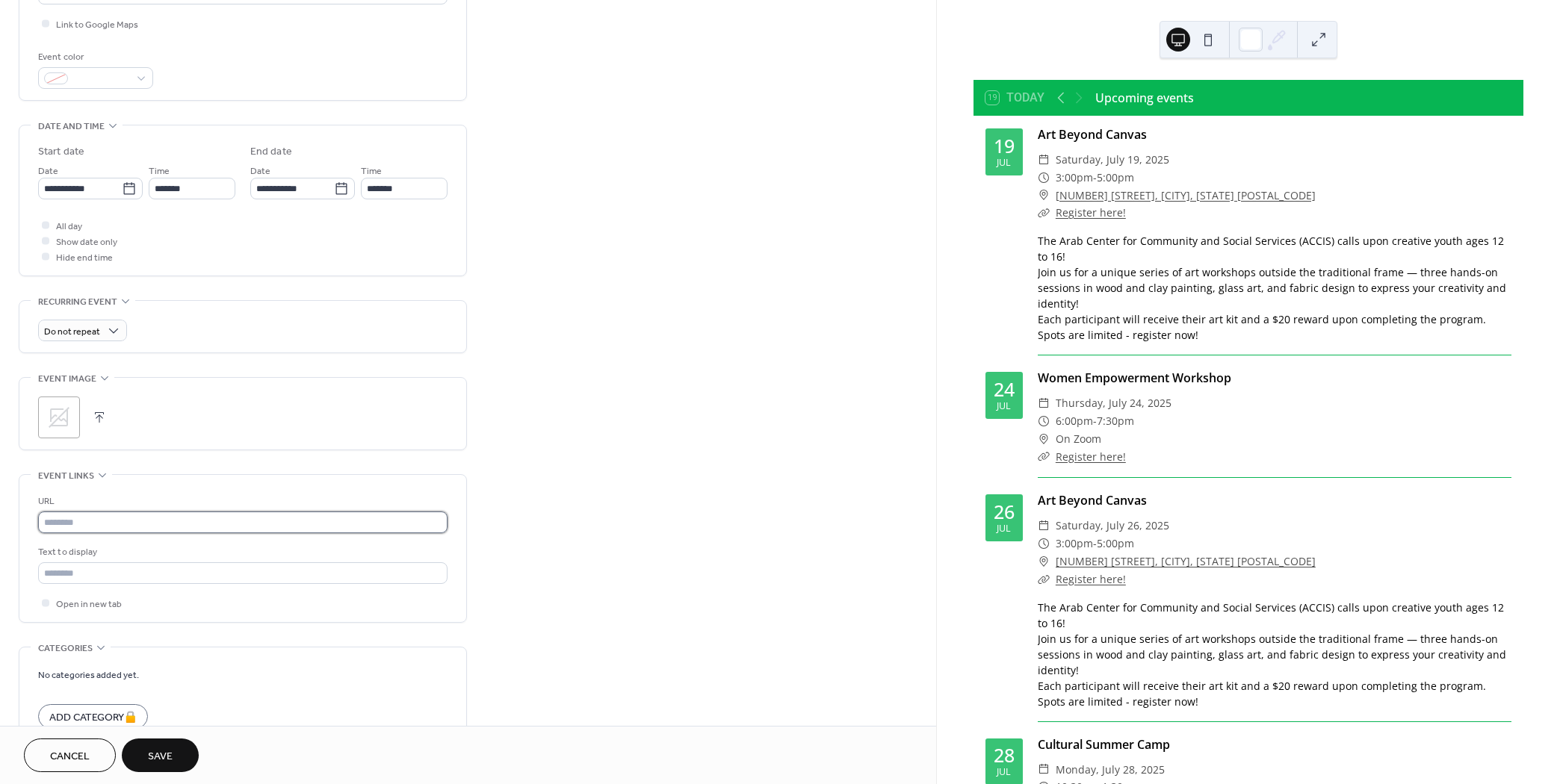 click at bounding box center (243, 522) 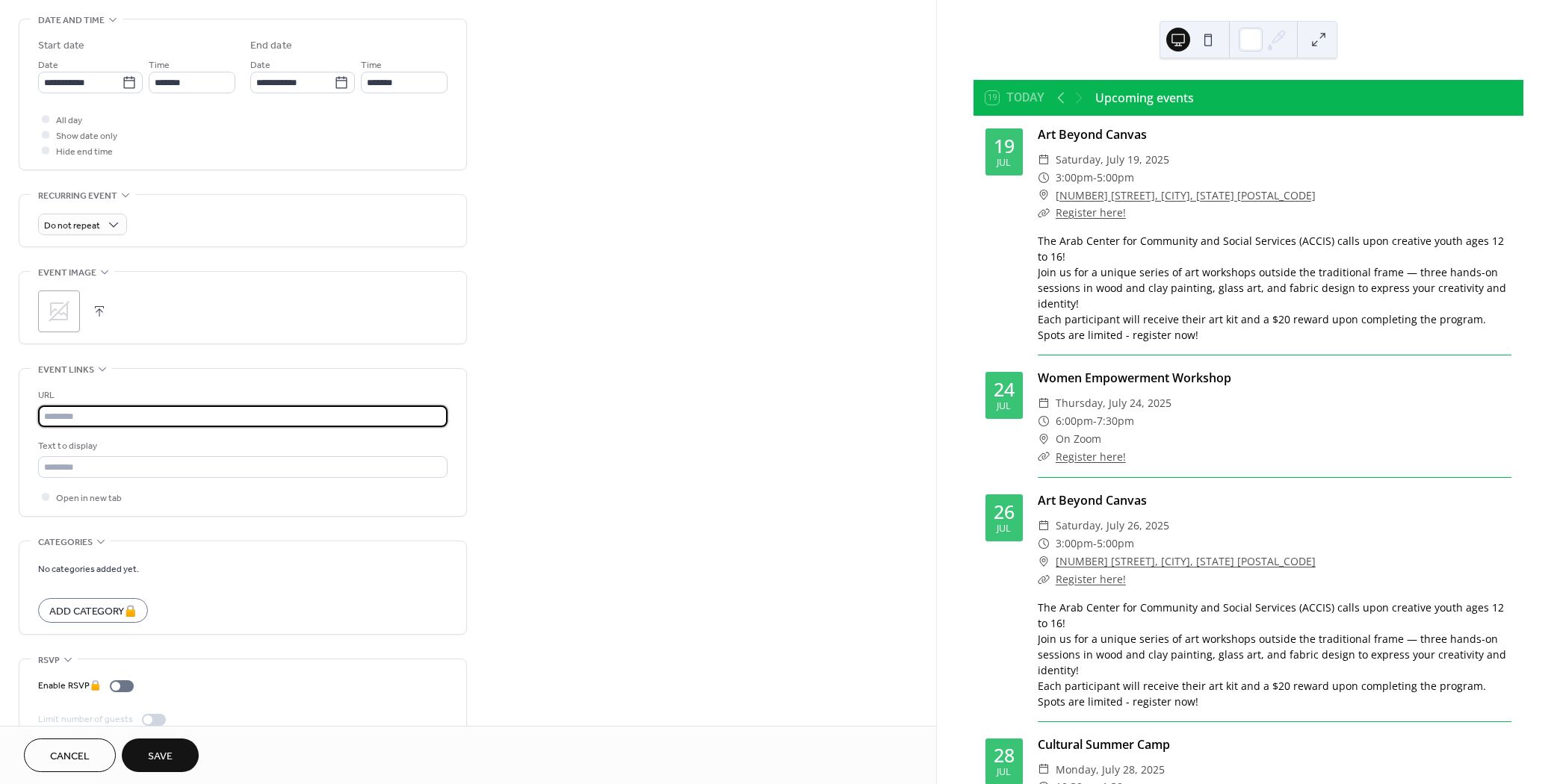 scroll, scrollTop: 494, scrollLeft: 0, axis: vertical 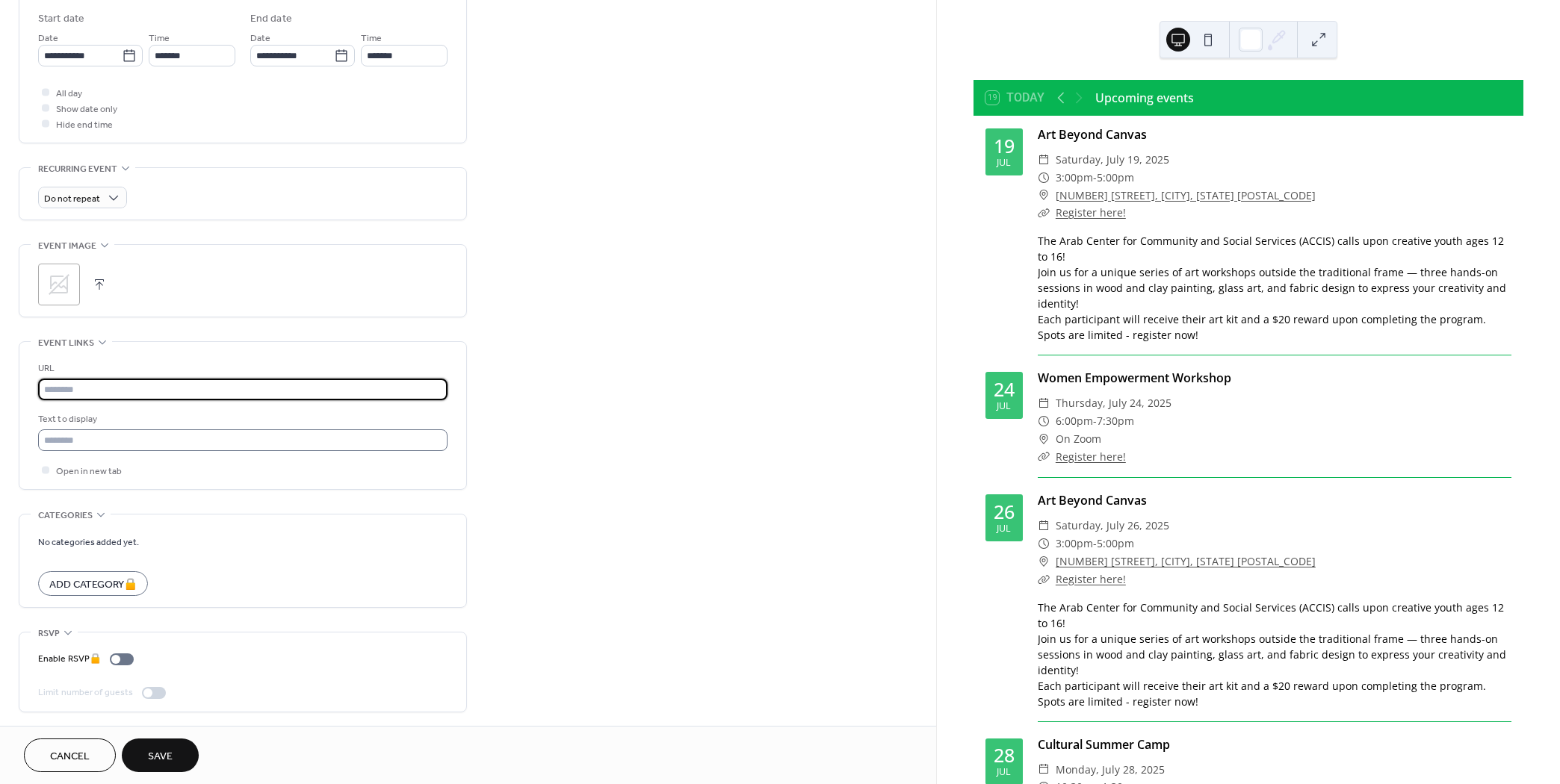 paste on "**********" 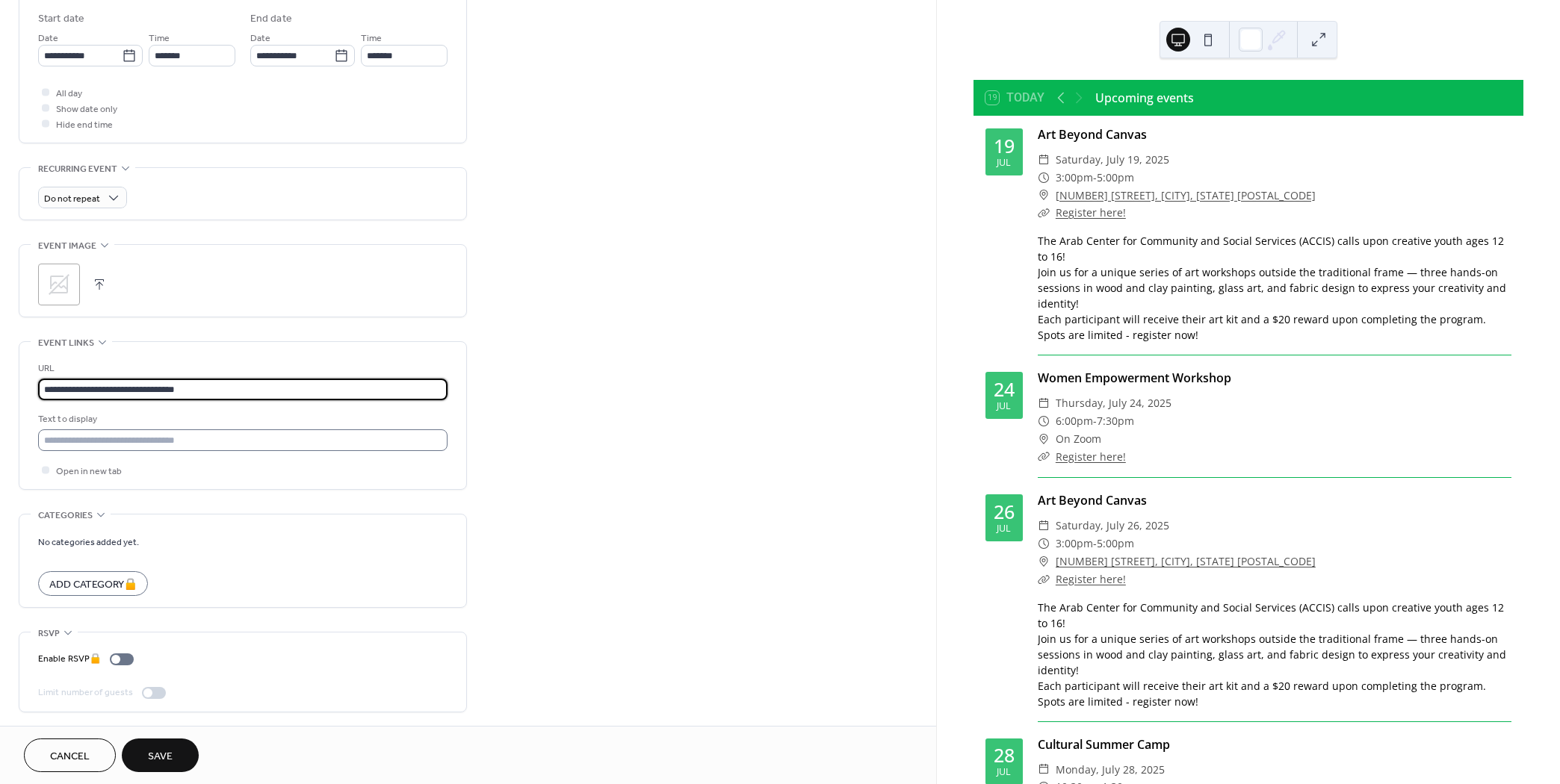 type on "**********" 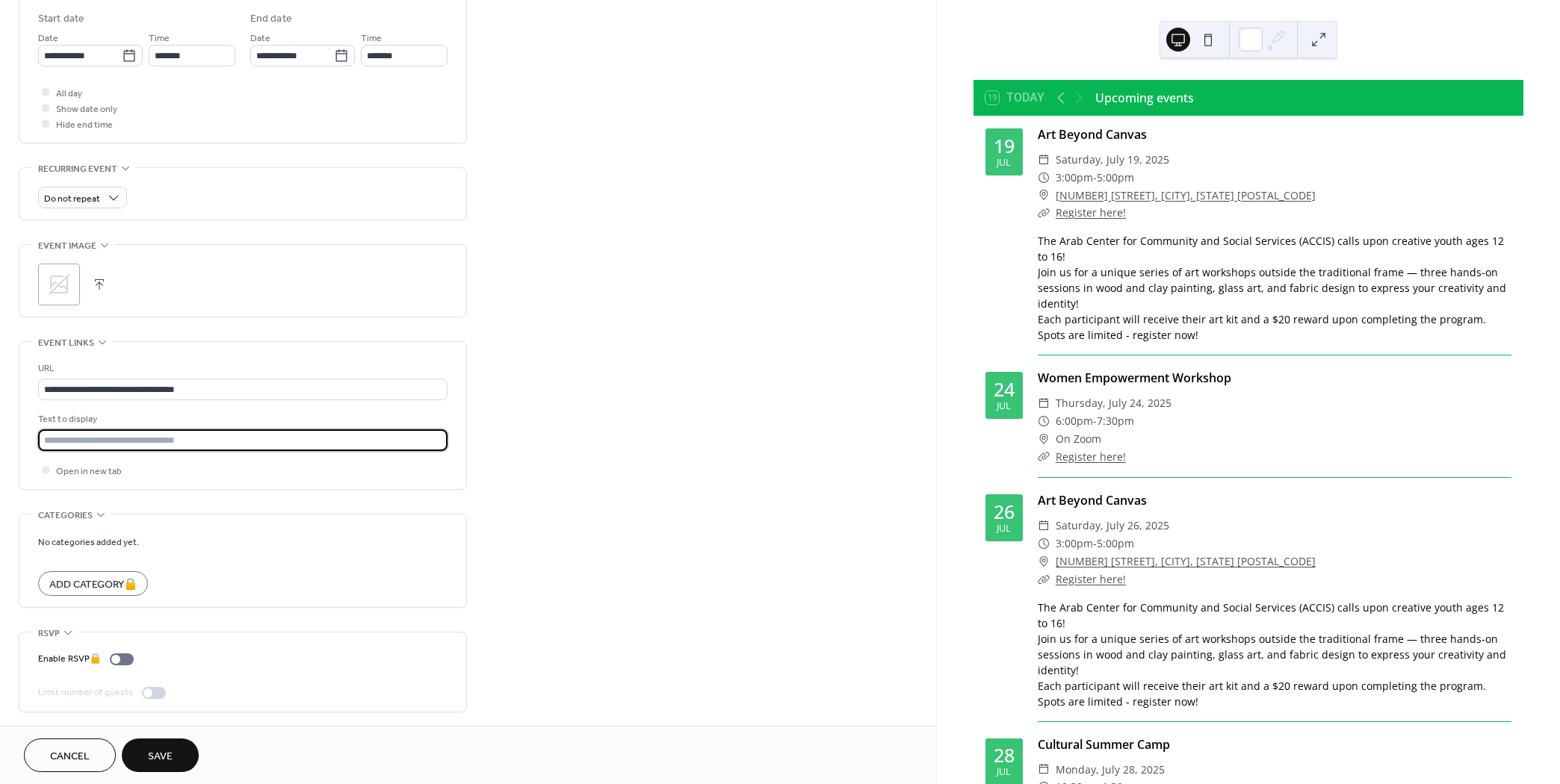 click at bounding box center [243, 440] 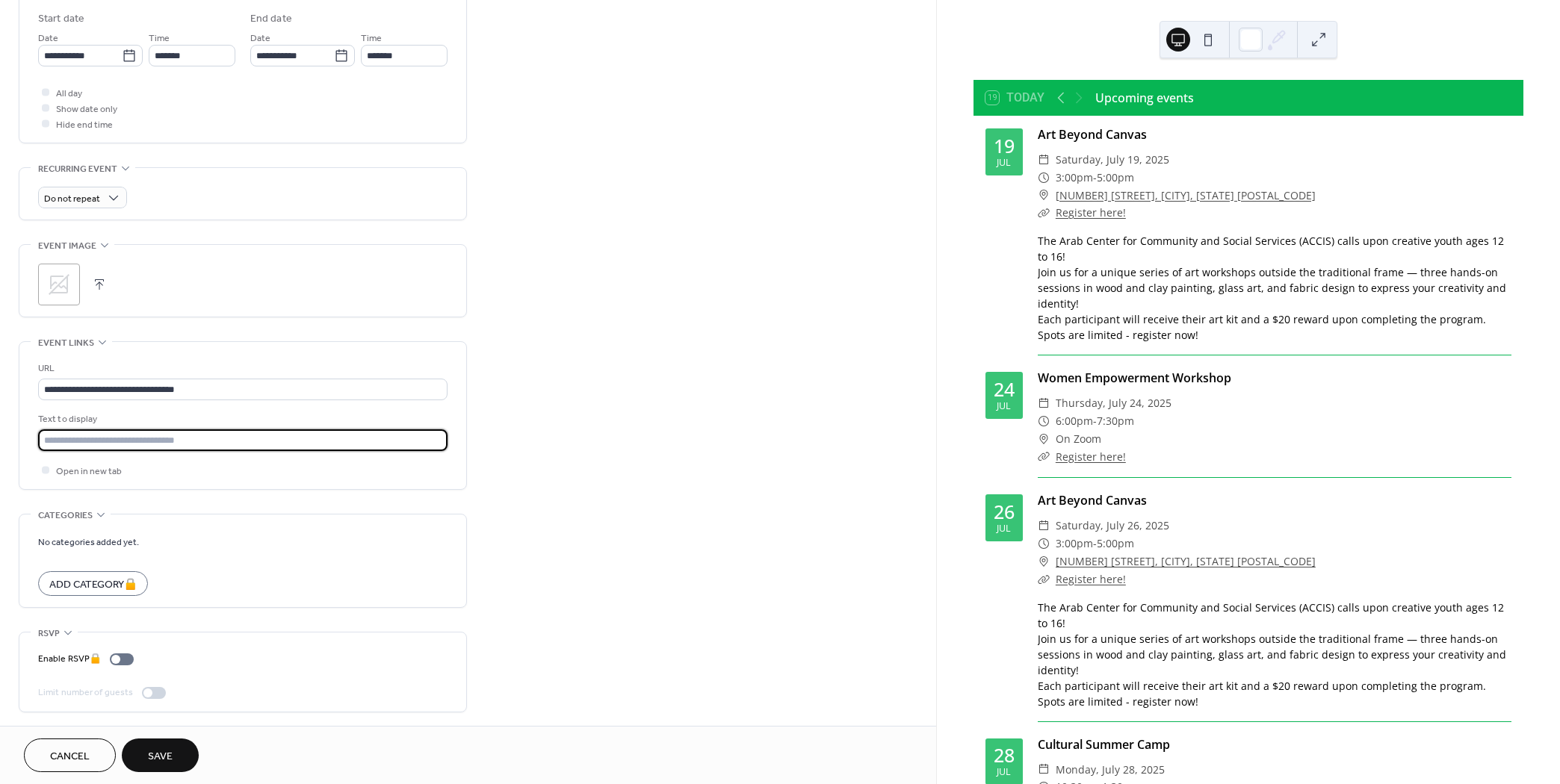 type on "**********" 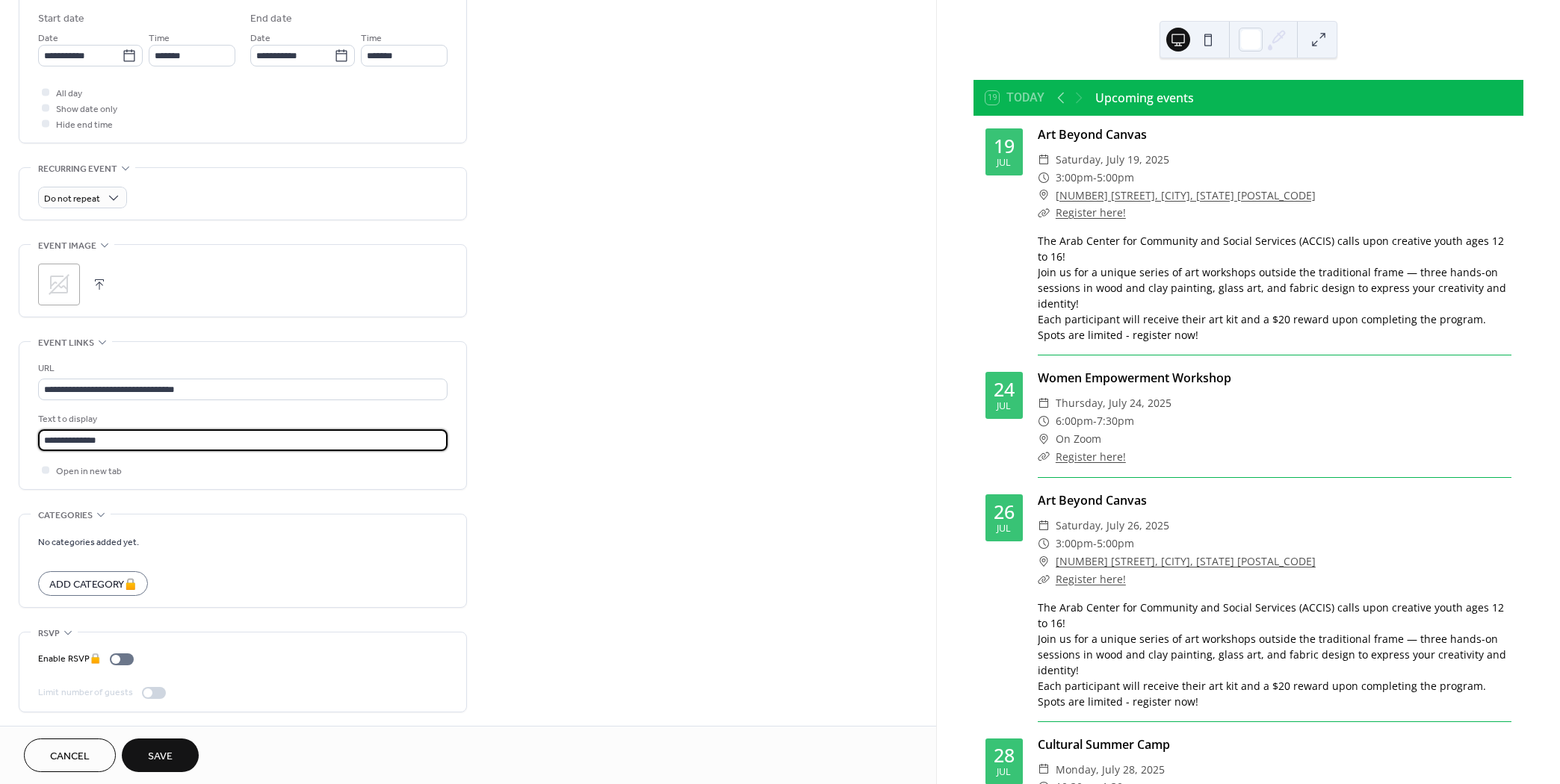 click on "**********" at bounding box center [468, 158] 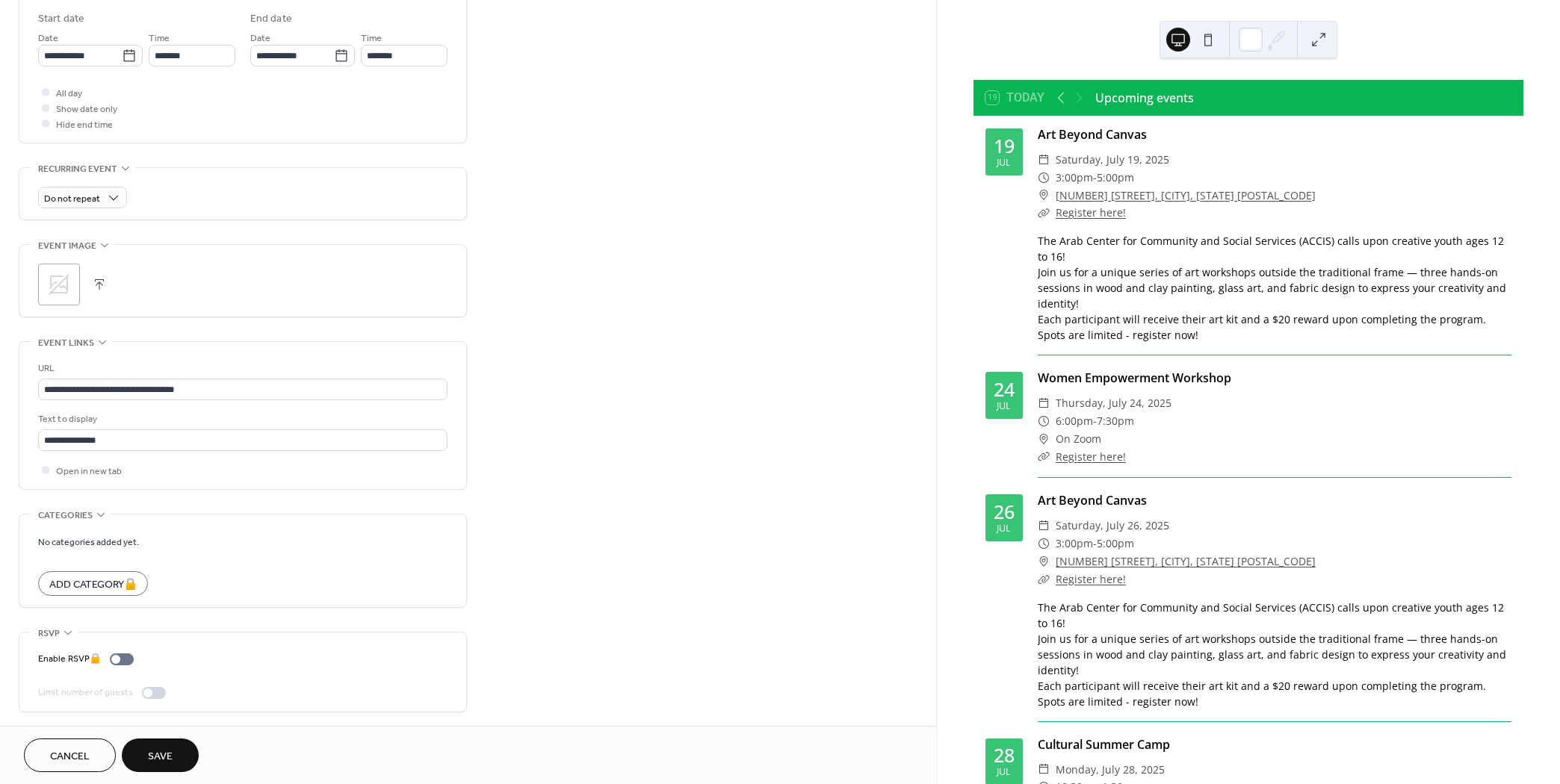 click on "**********" at bounding box center (468, 158) 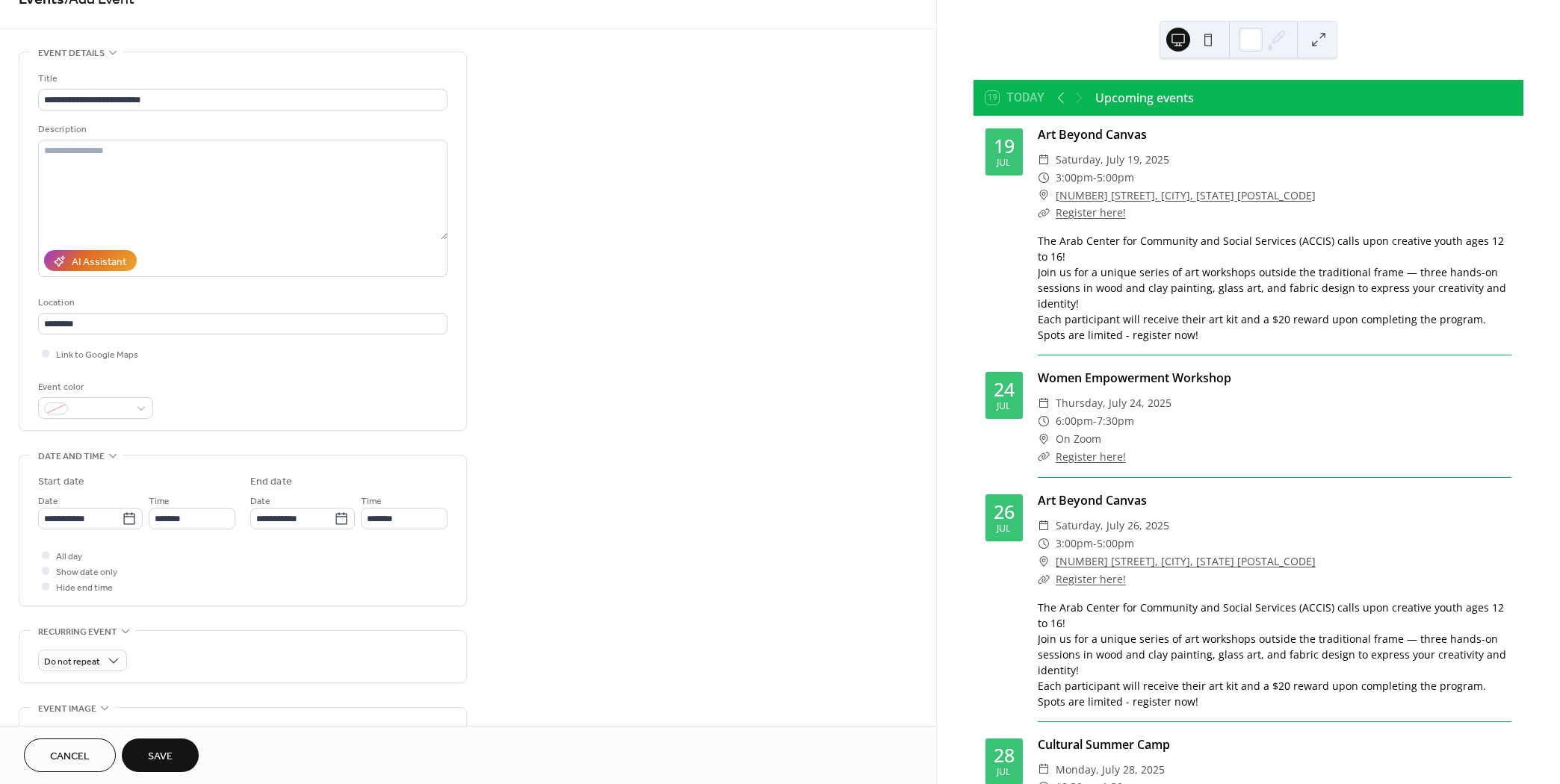 scroll, scrollTop: 0, scrollLeft: 0, axis: both 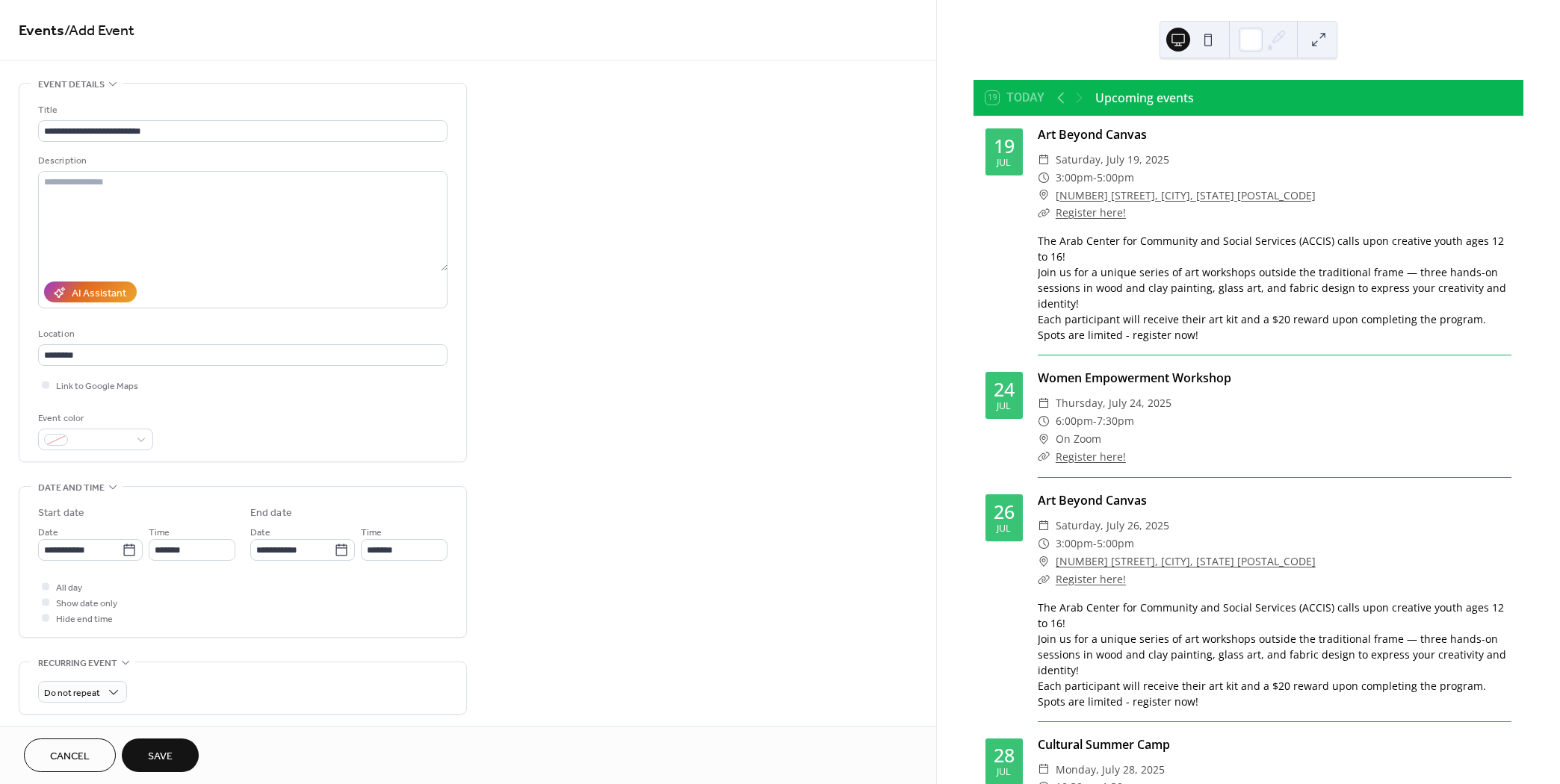 click on "Save" at bounding box center (160, 756) 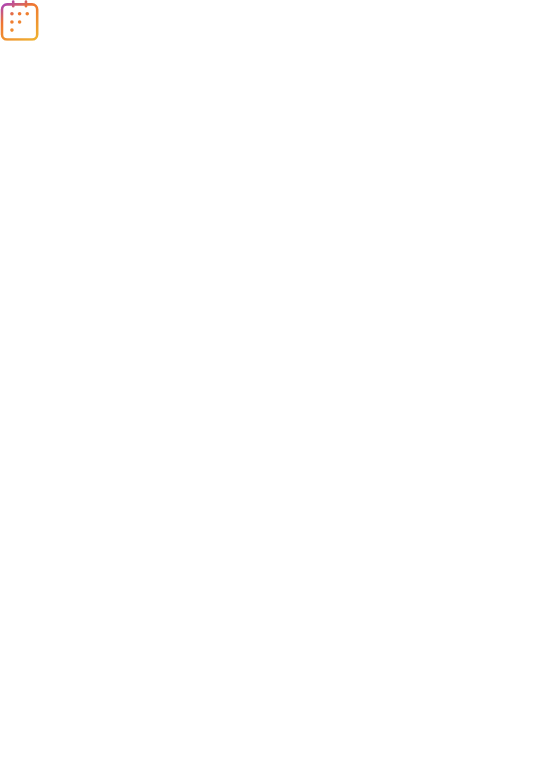 scroll, scrollTop: 0, scrollLeft: 0, axis: both 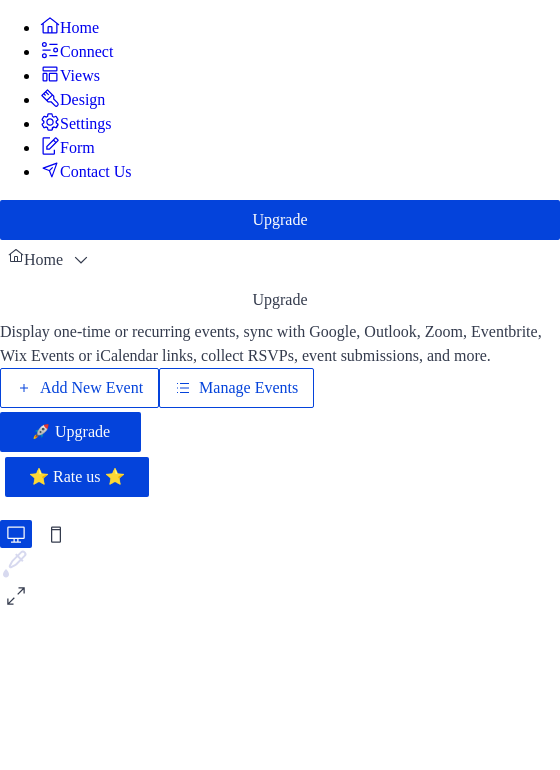 click on "Add New Event" at bounding box center [91, 388] 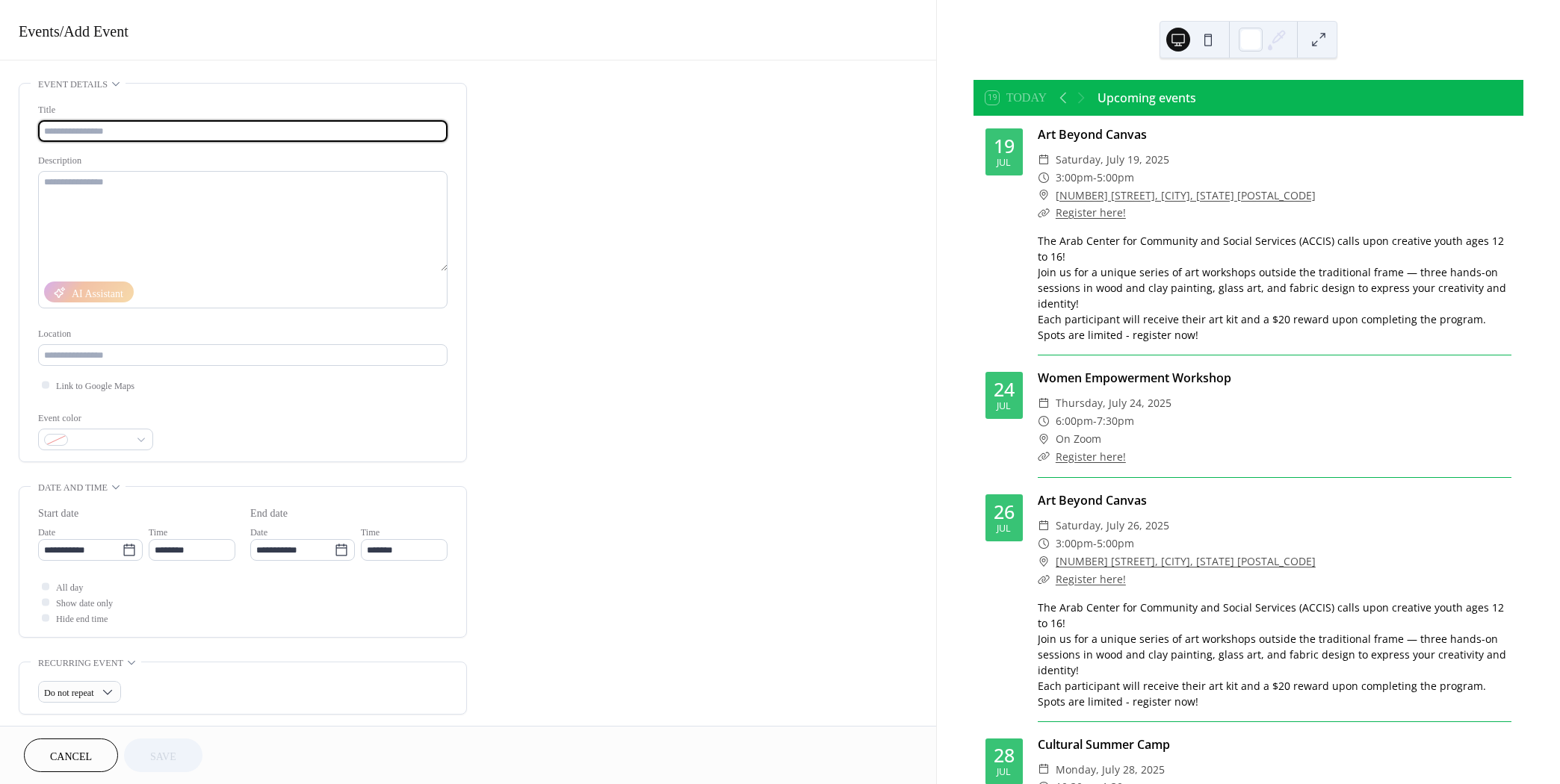scroll, scrollTop: 0, scrollLeft: 0, axis: both 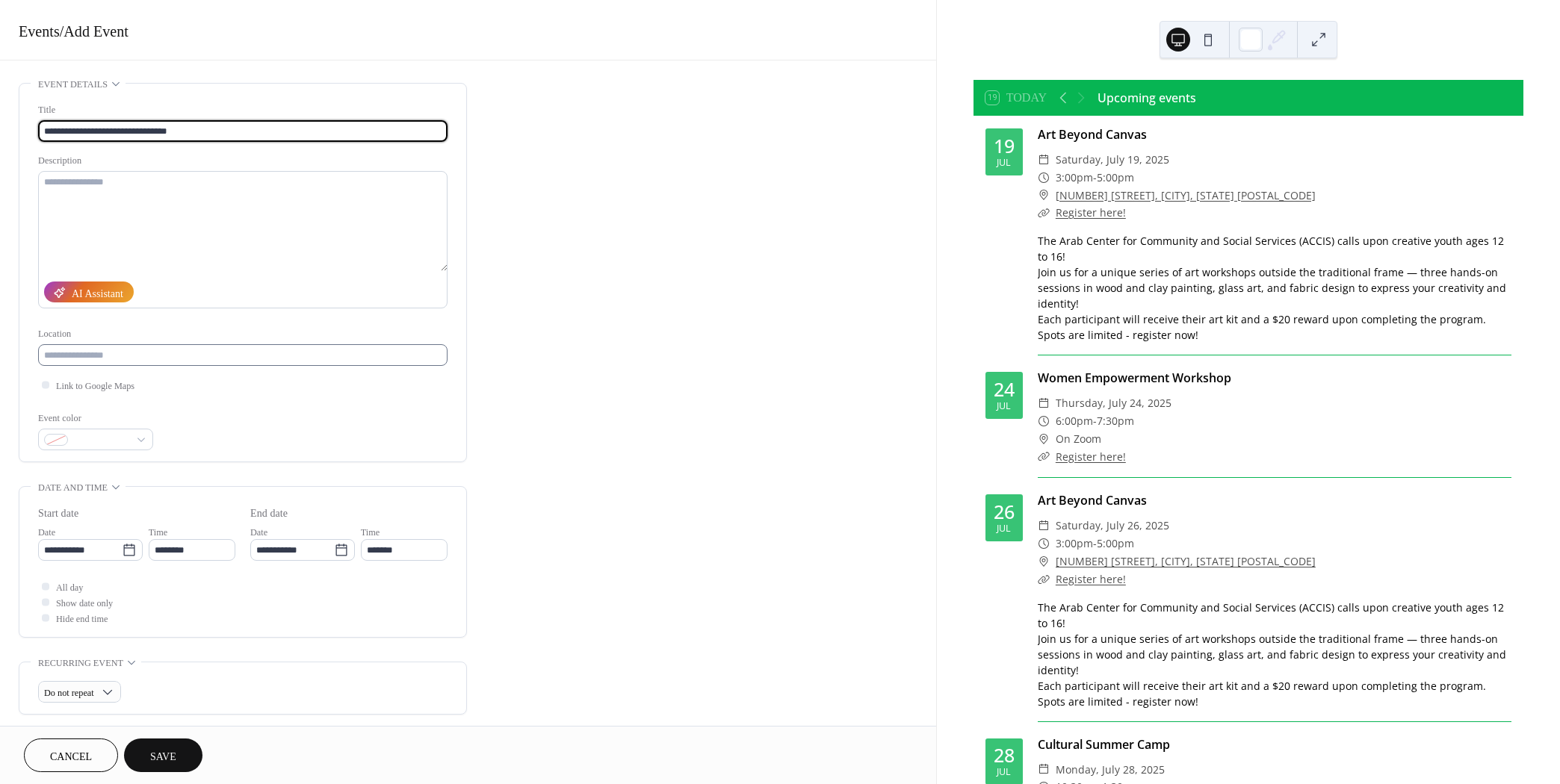 type on "**********" 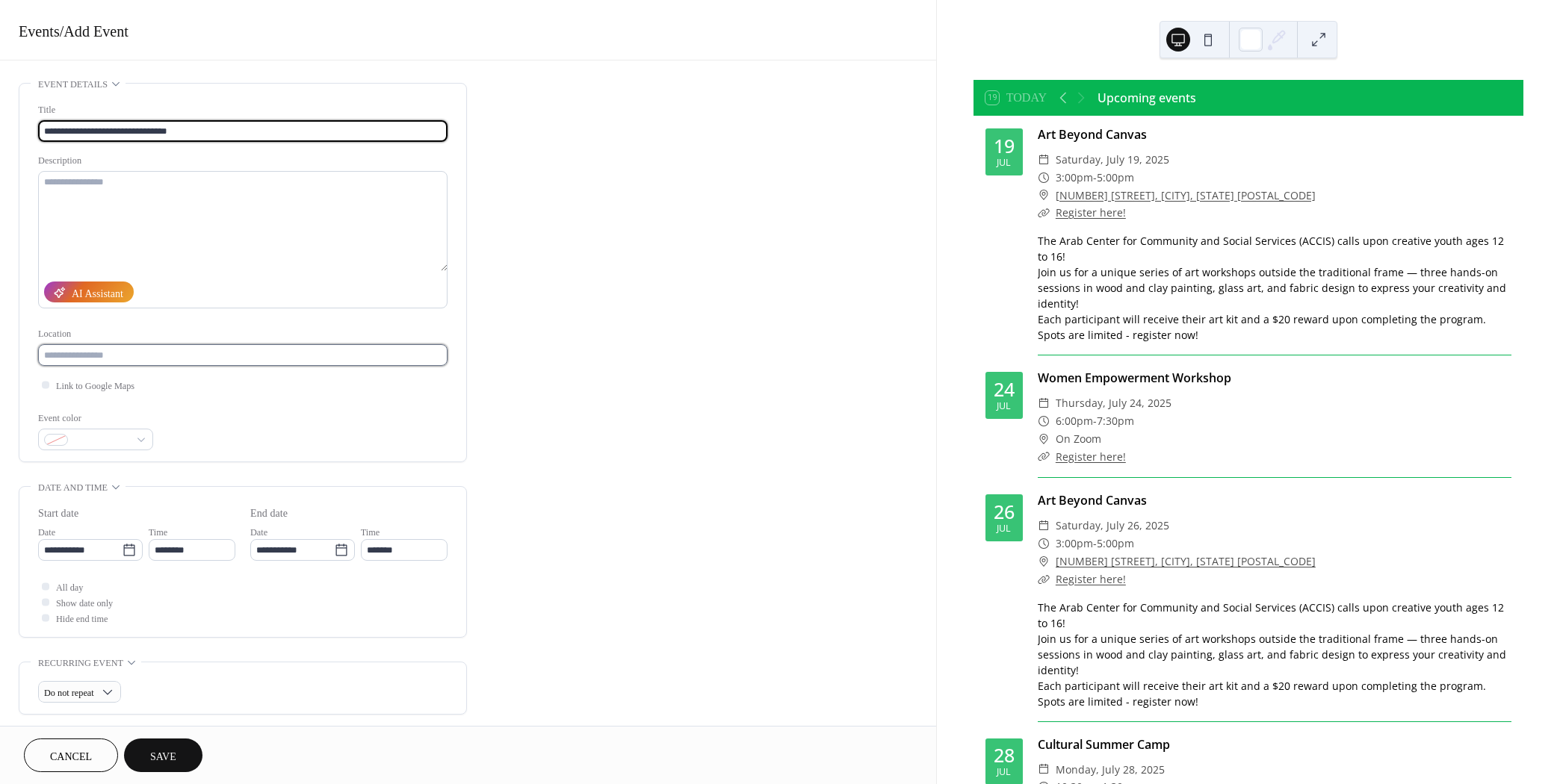 click at bounding box center (243, 355) 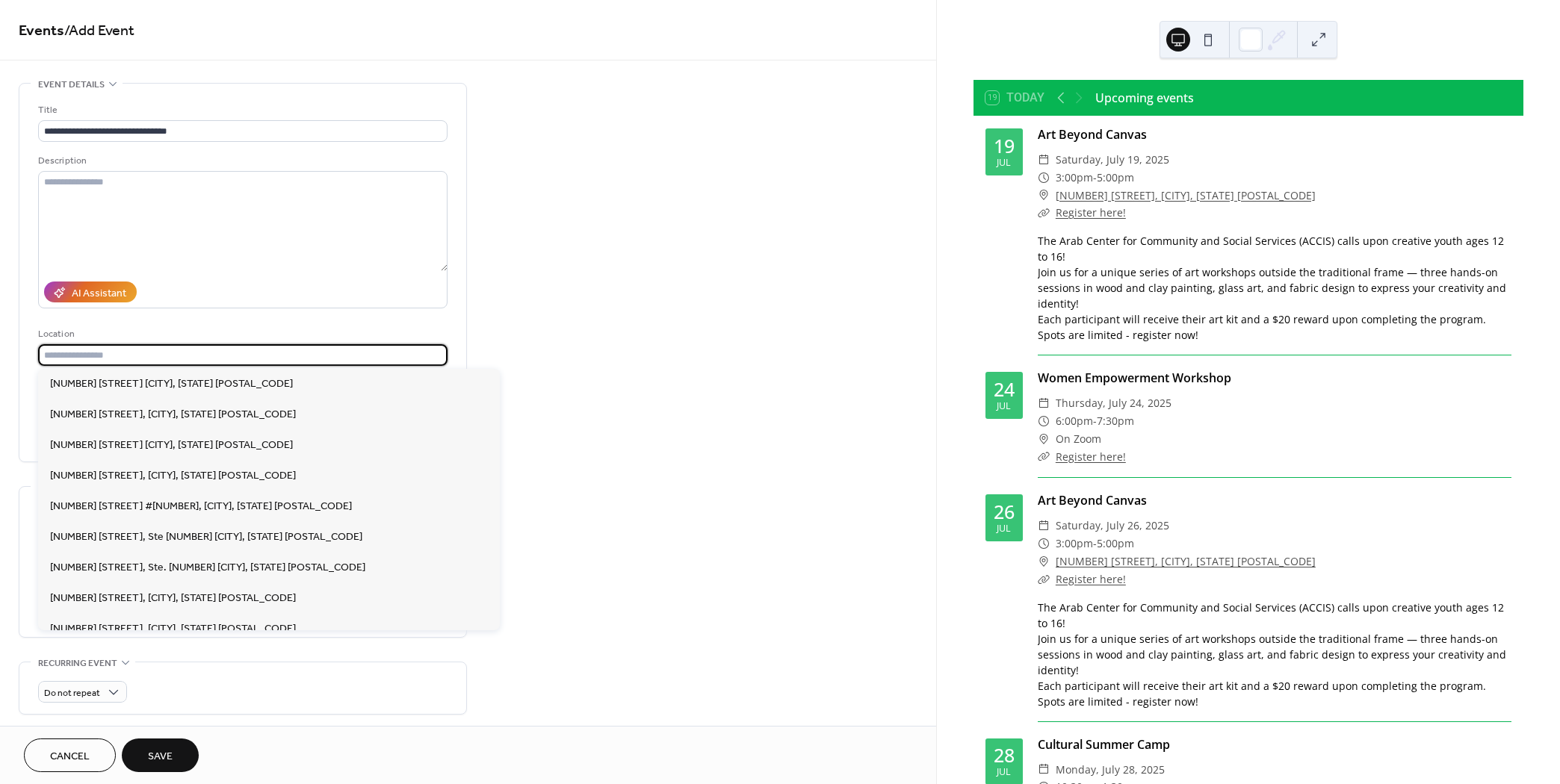paste on "**********" 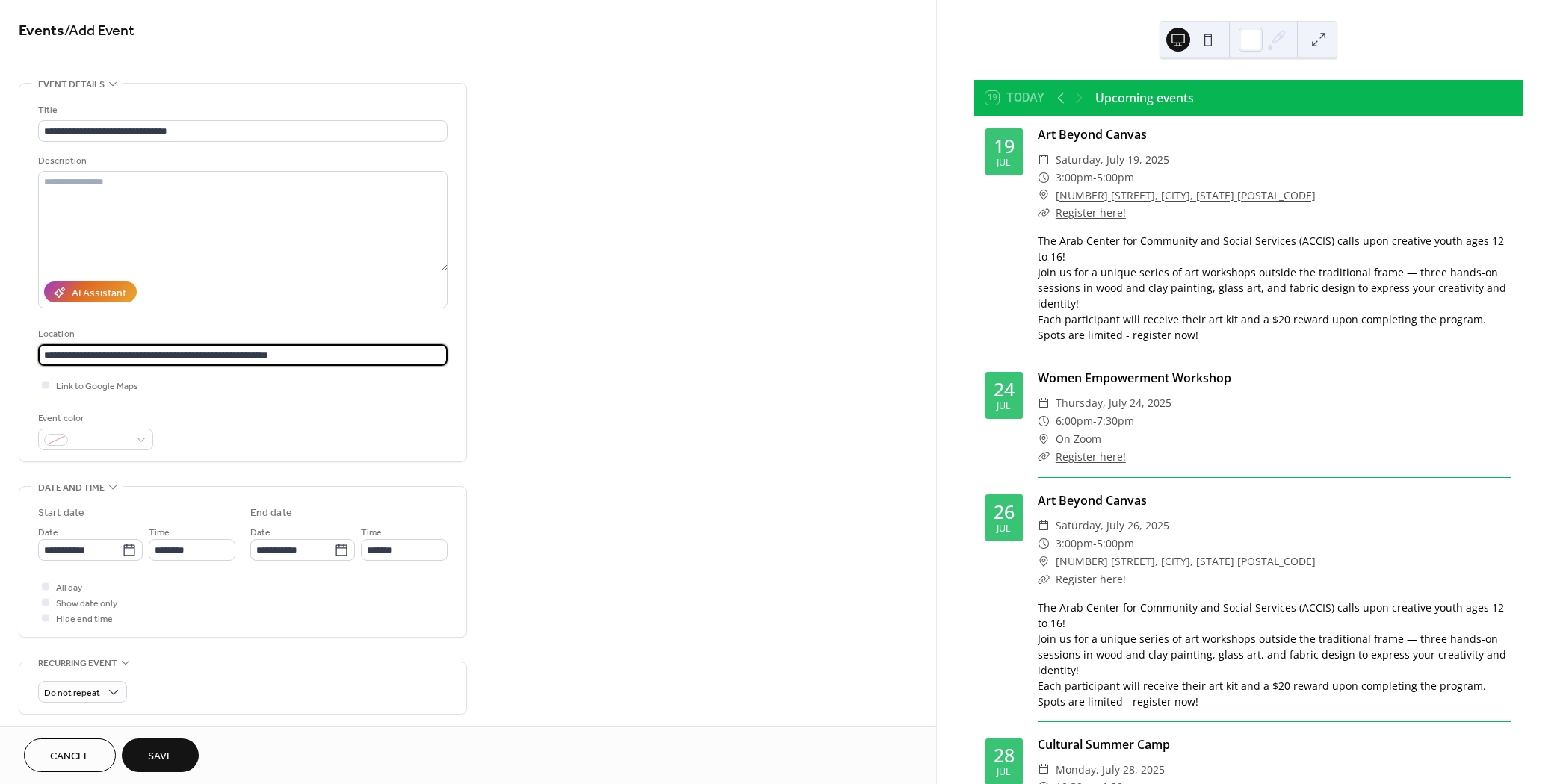 scroll, scrollTop: 0, scrollLeft: 0, axis: both 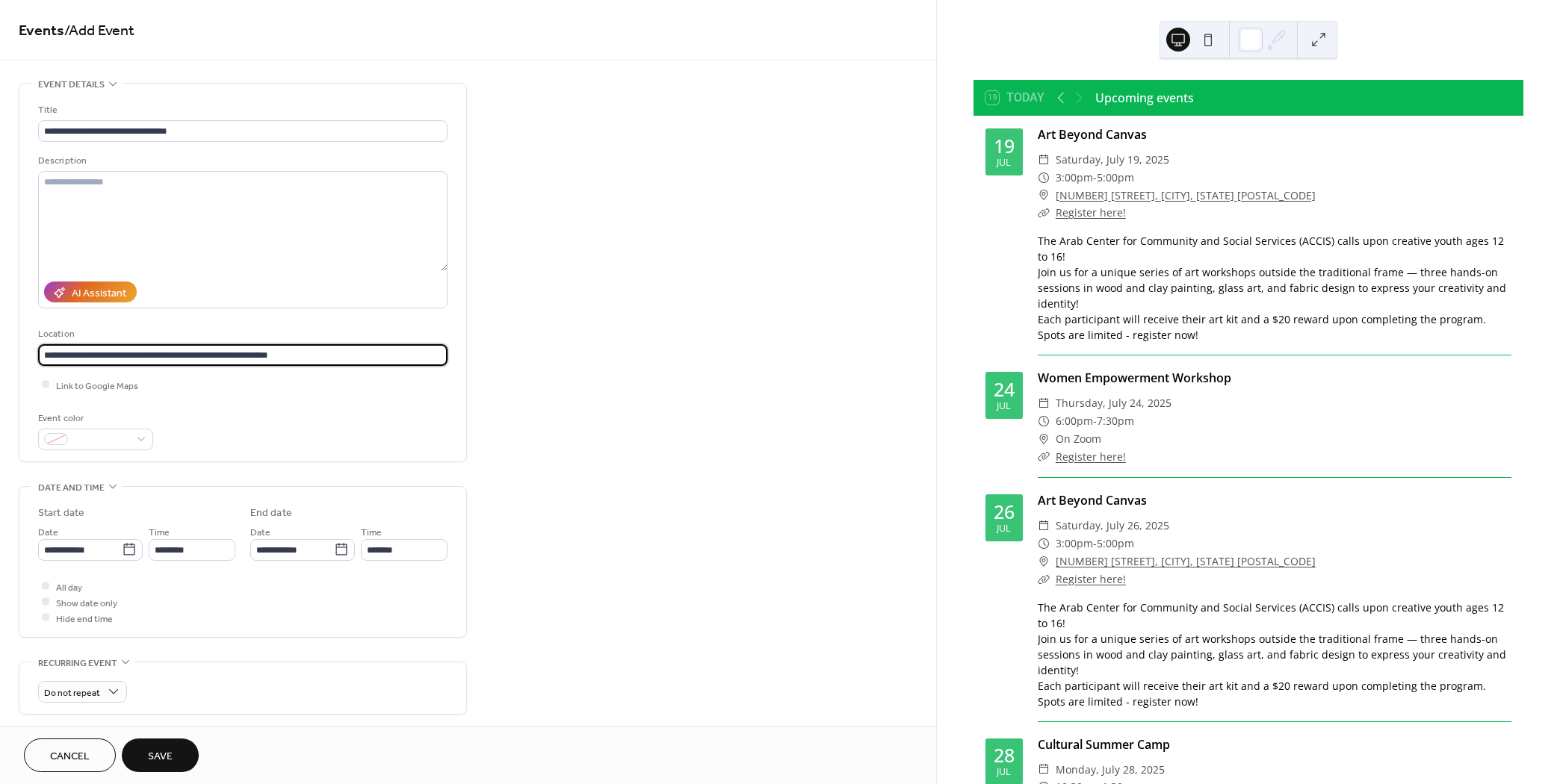 drag, startPoint x: 151, startPoint y: 354, endPoint x: -15, endPoint y: 364, distance: 166.30093 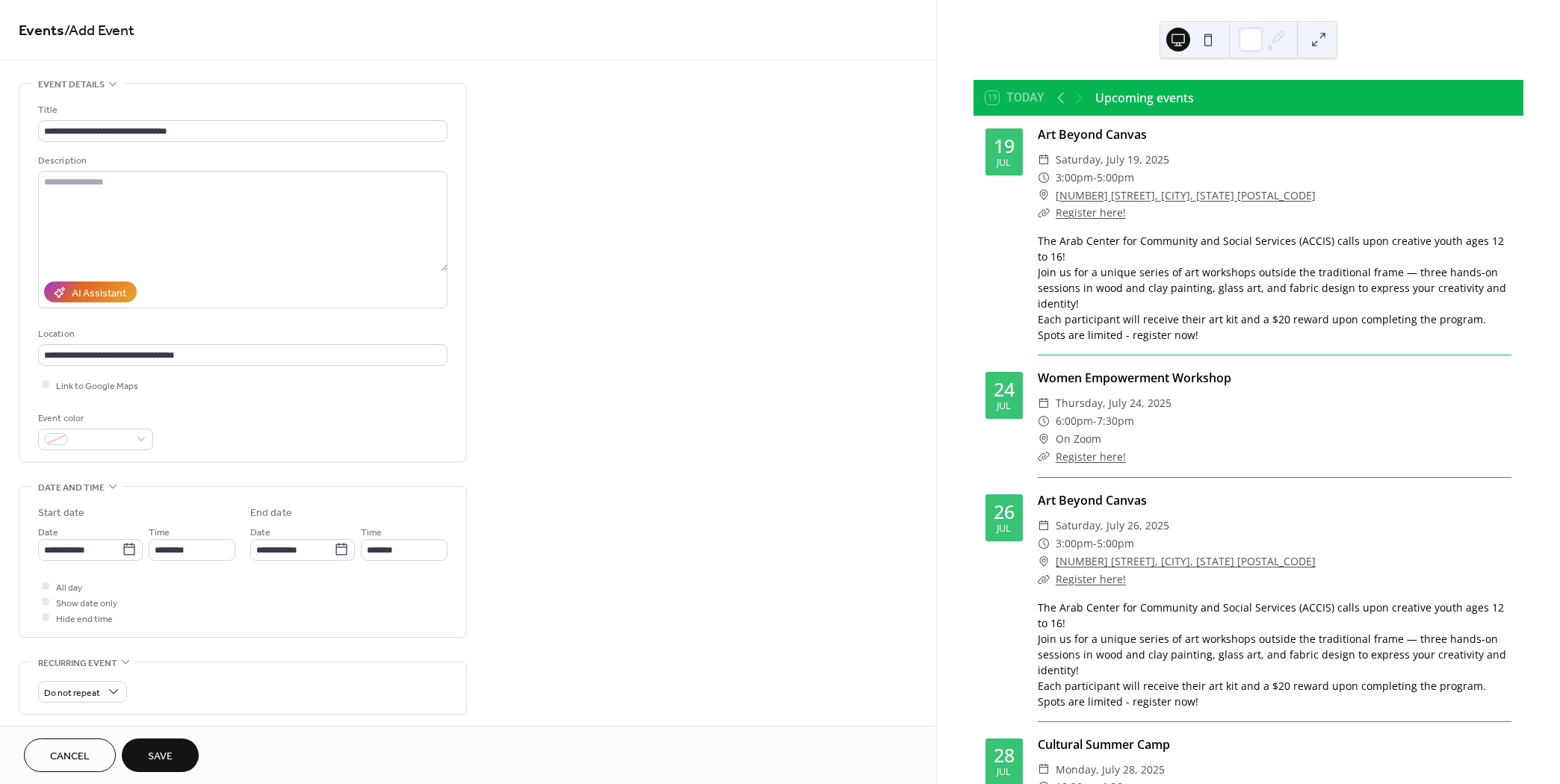 scroll, scrollTop: 0, scrollLeft: 0, axis: both 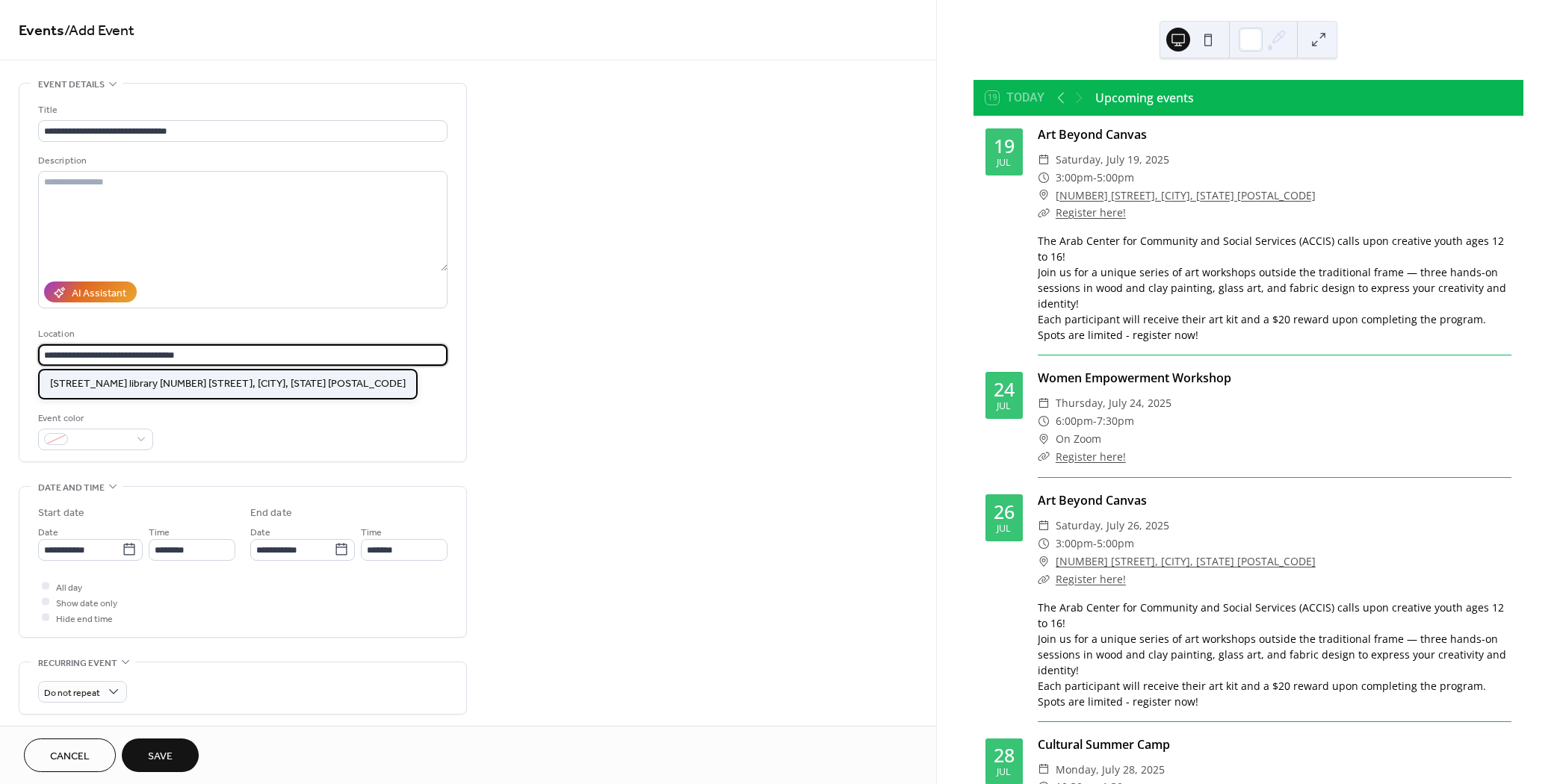 click on "[STREET_NAME] library  [NUMBER] [STREET], [CITY], [STATE] [POSTAL_CODE]" at bounding box center (228, 383) 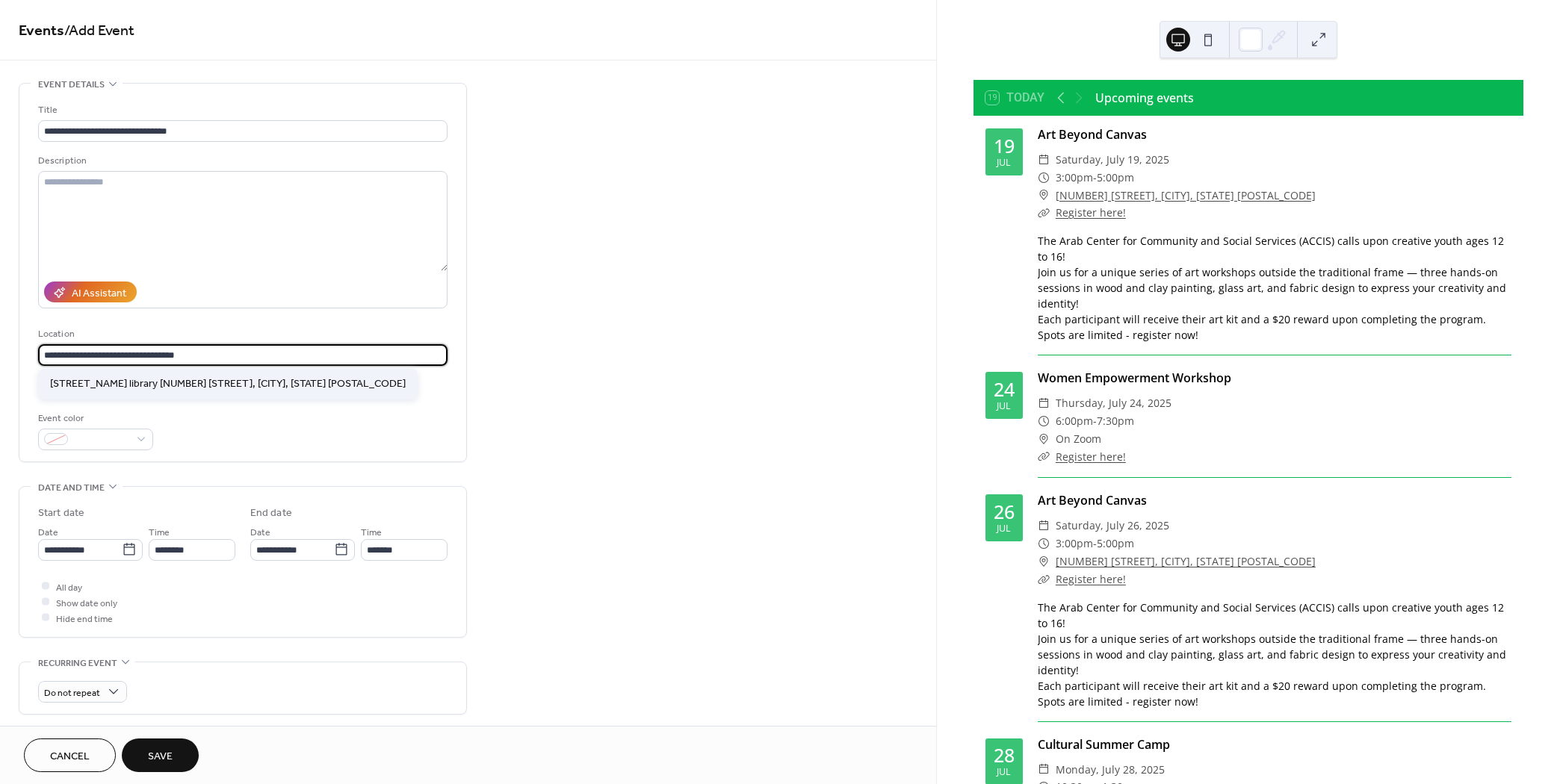 type on "**********" 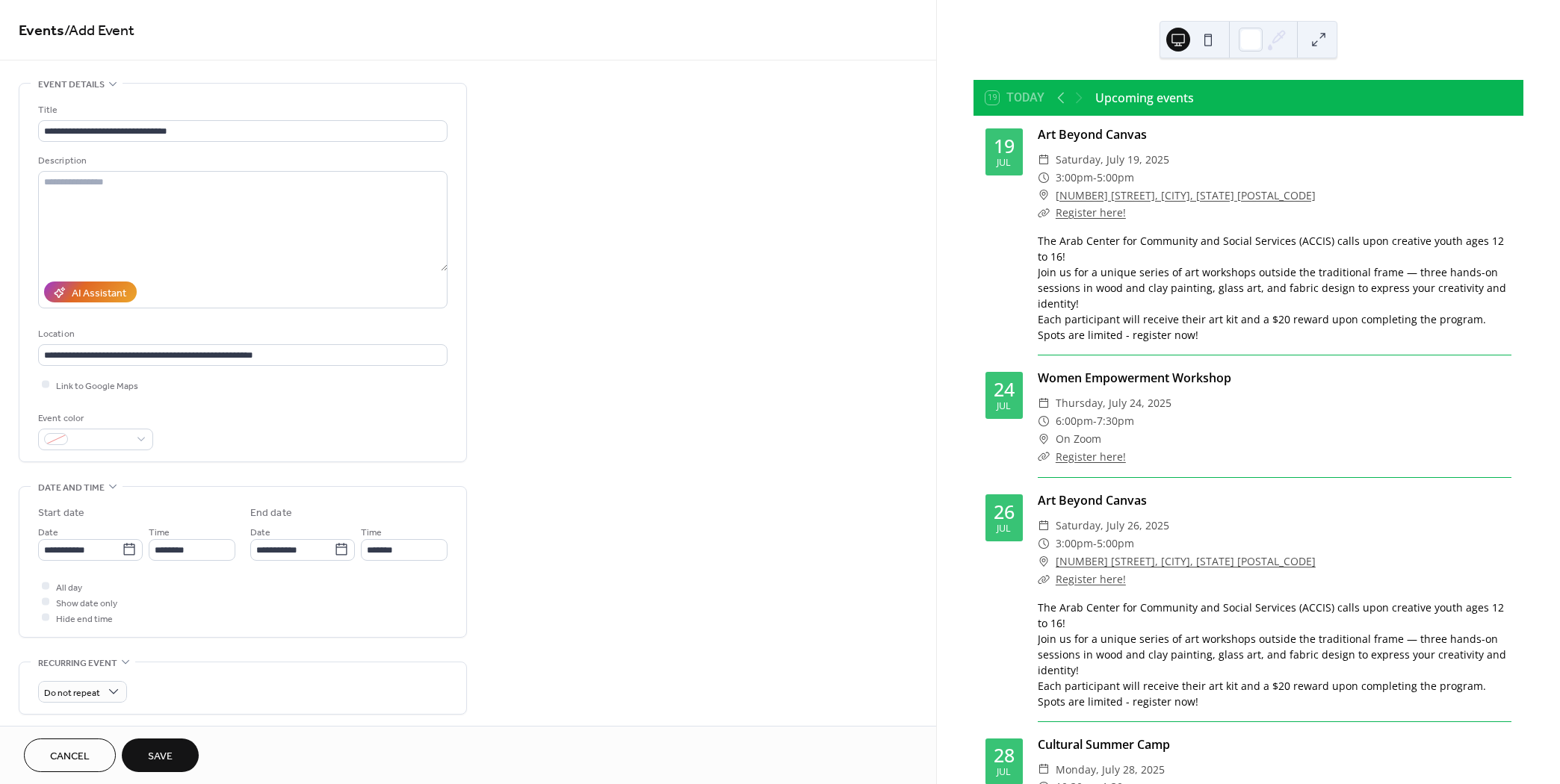 click on "Event color" at bounding box center (243, 430) 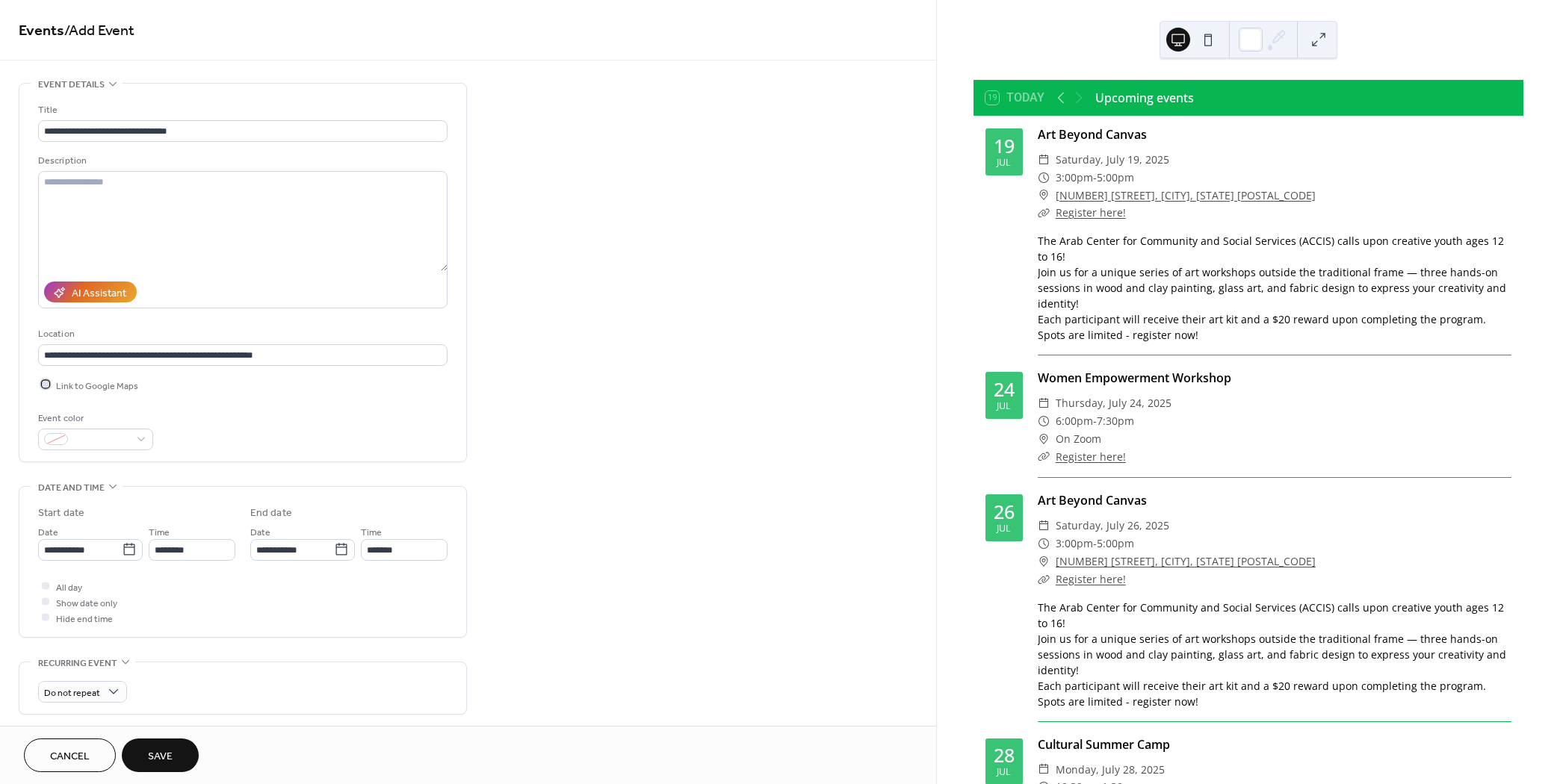 click on "Link to Google Maps" at bounding box center (97, 385) 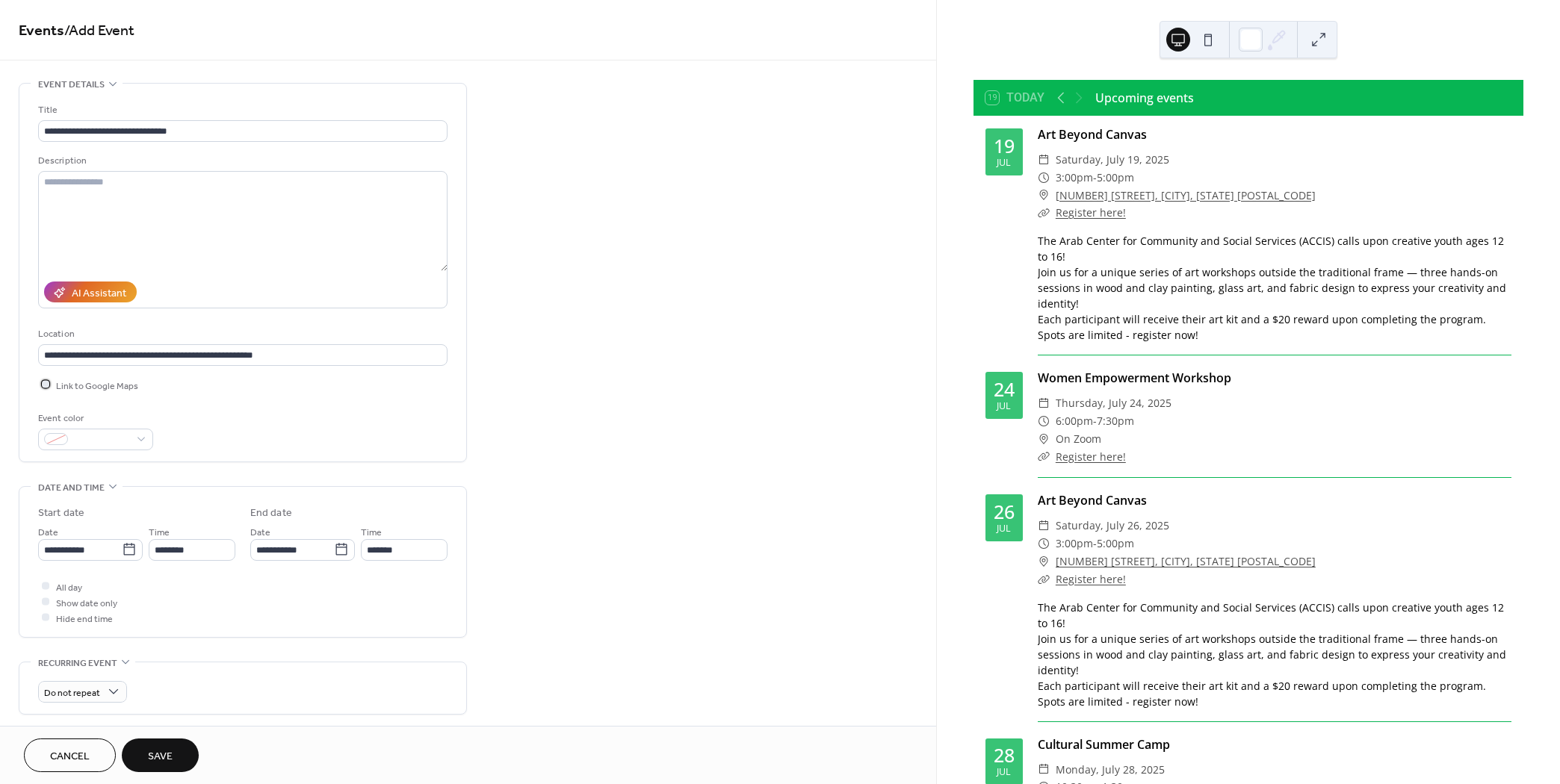 scroll, scrollTop: 181, scrollLeft: 0, axis: vertical 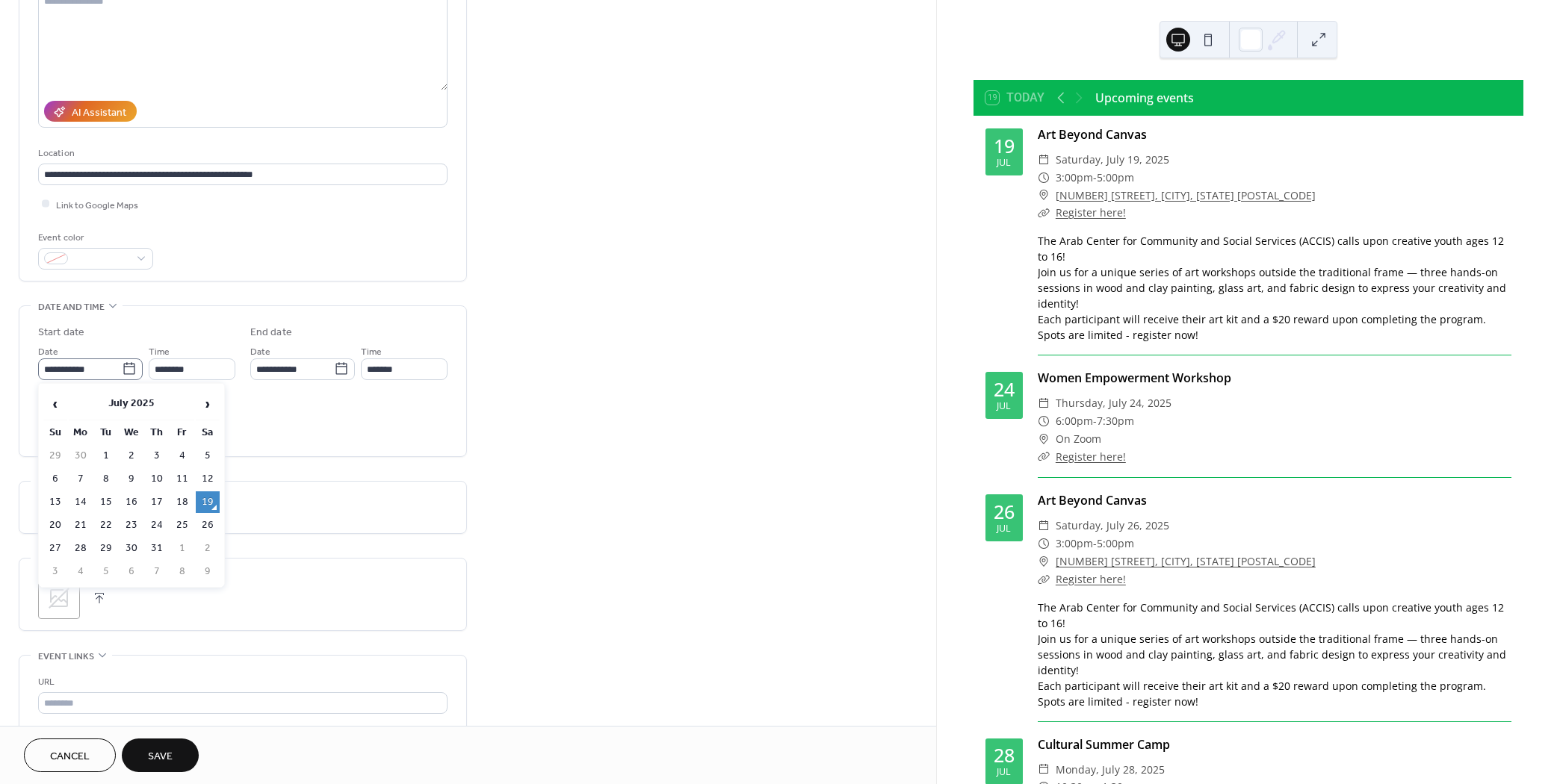 click 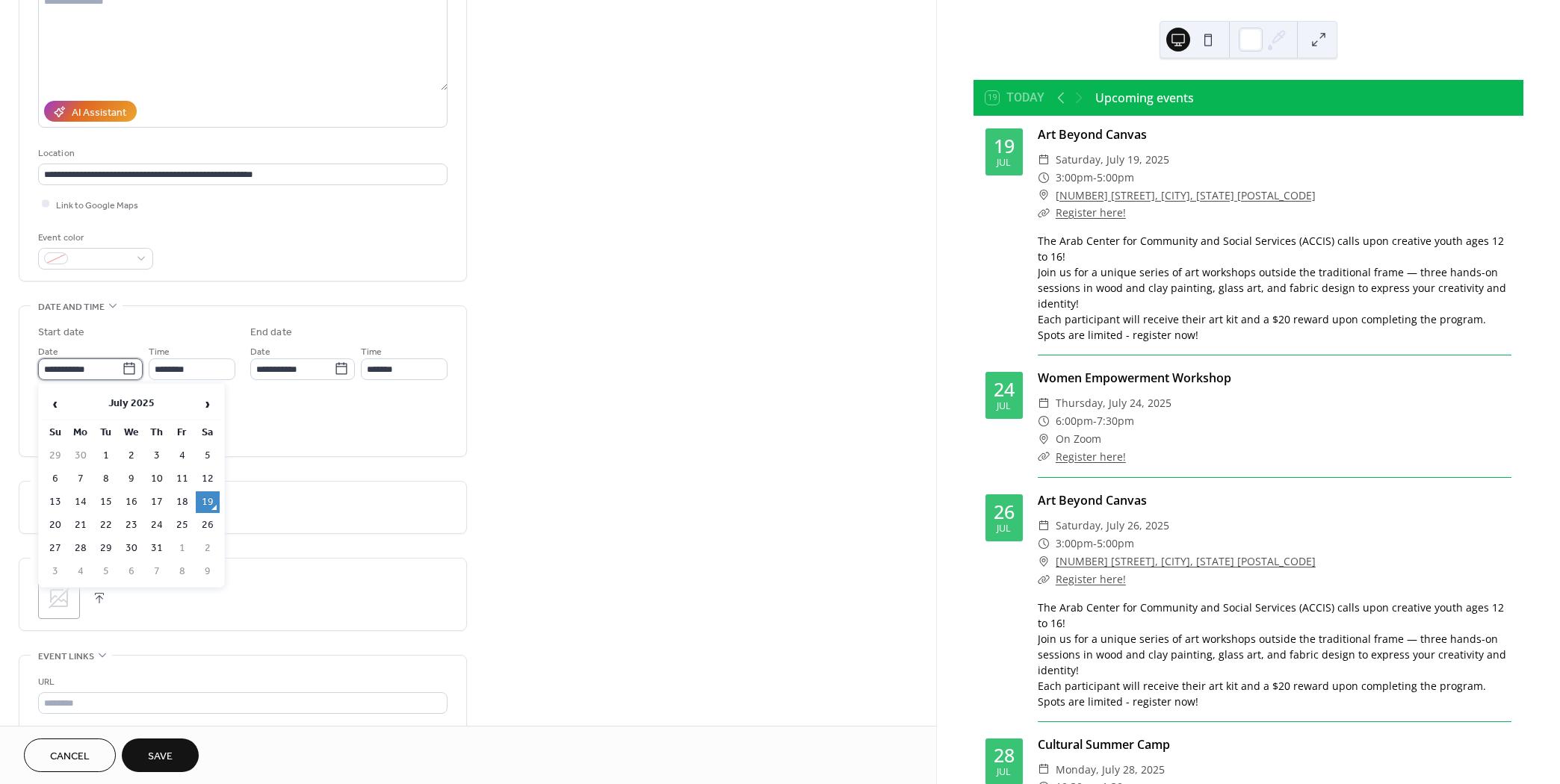 click on "**********" at bounding box center (80, 369) 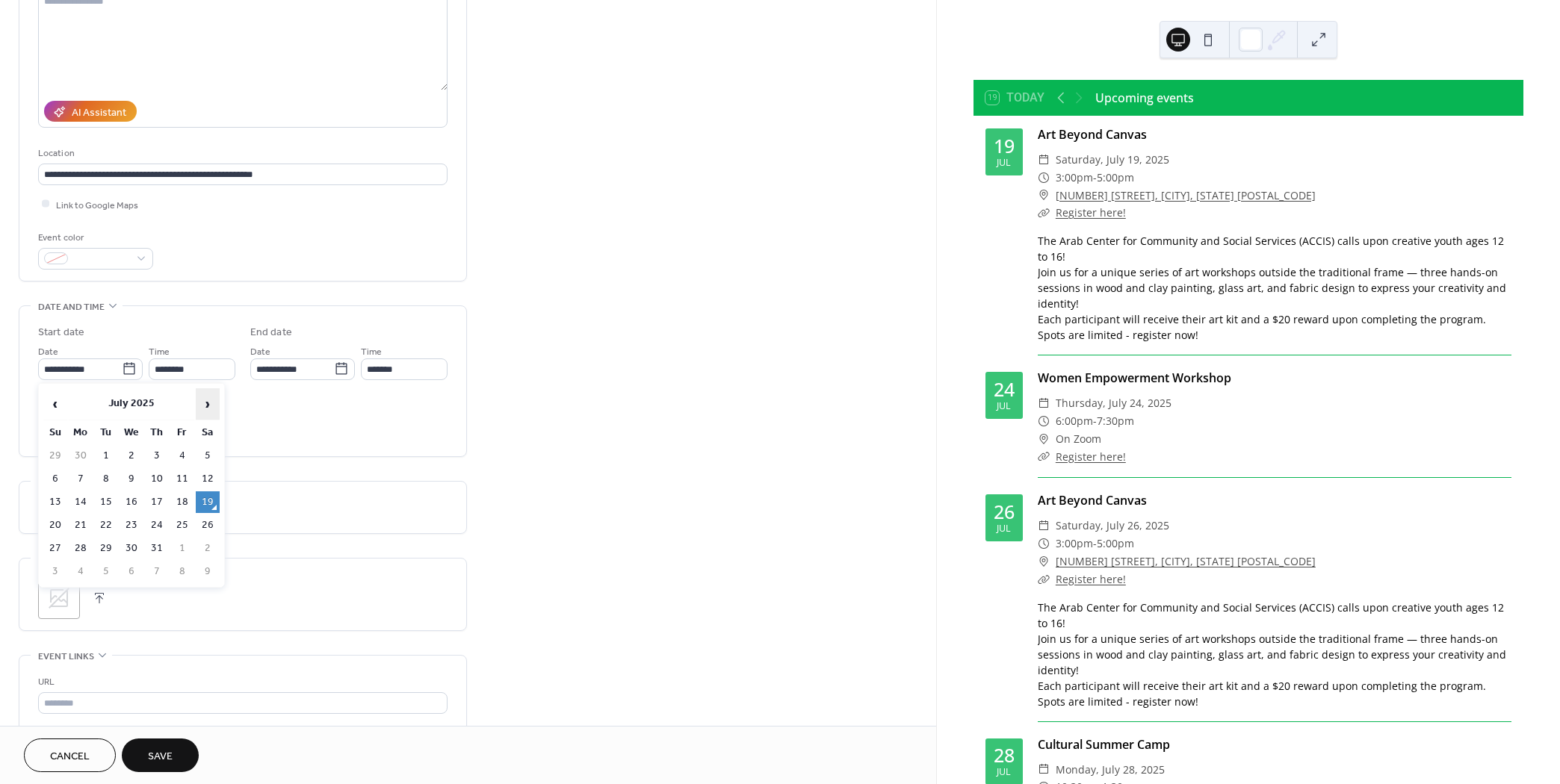 click on "›" at bounding box center [208, 404] 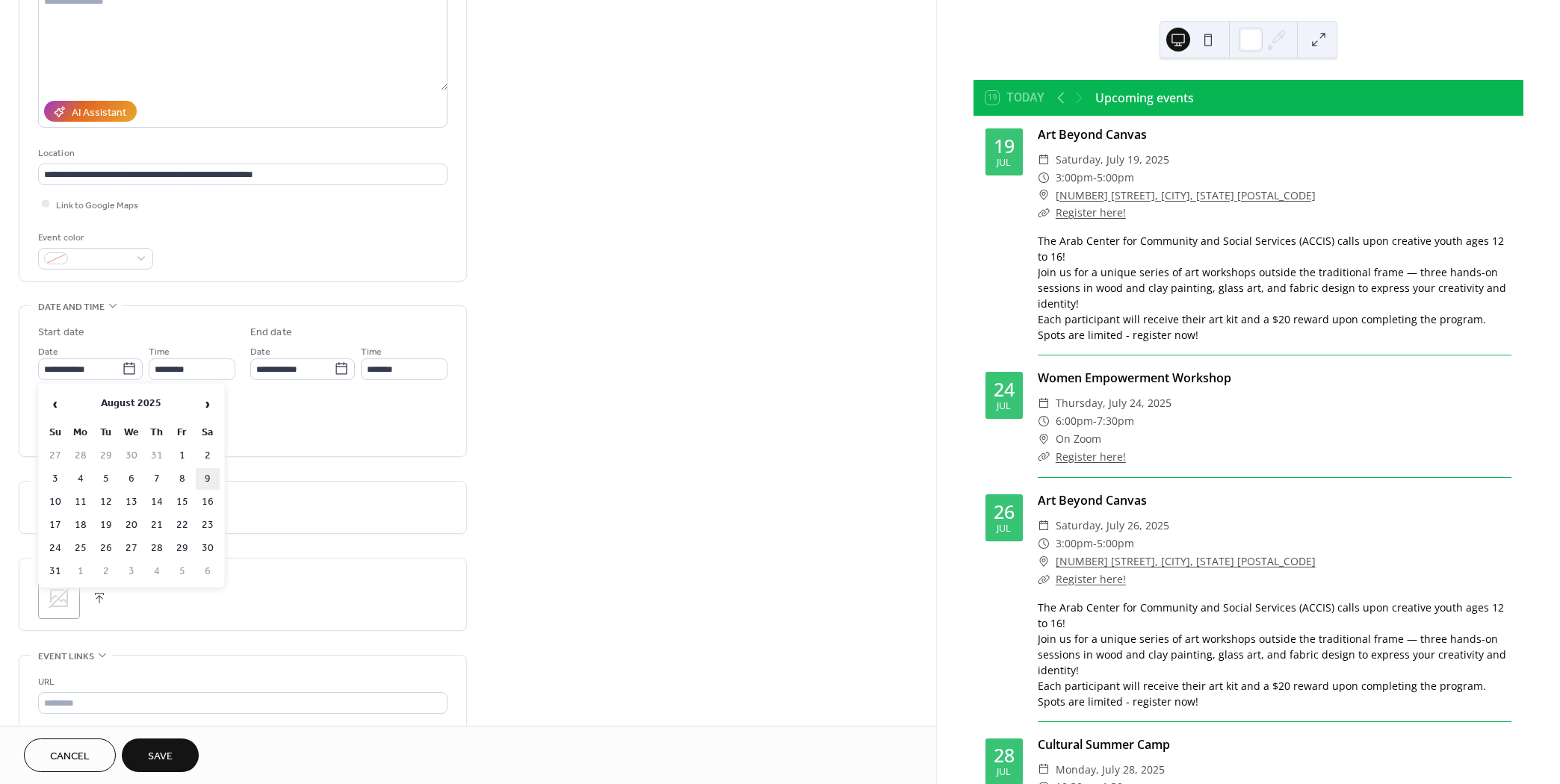 click on "9" at bounding box center (208, 479) 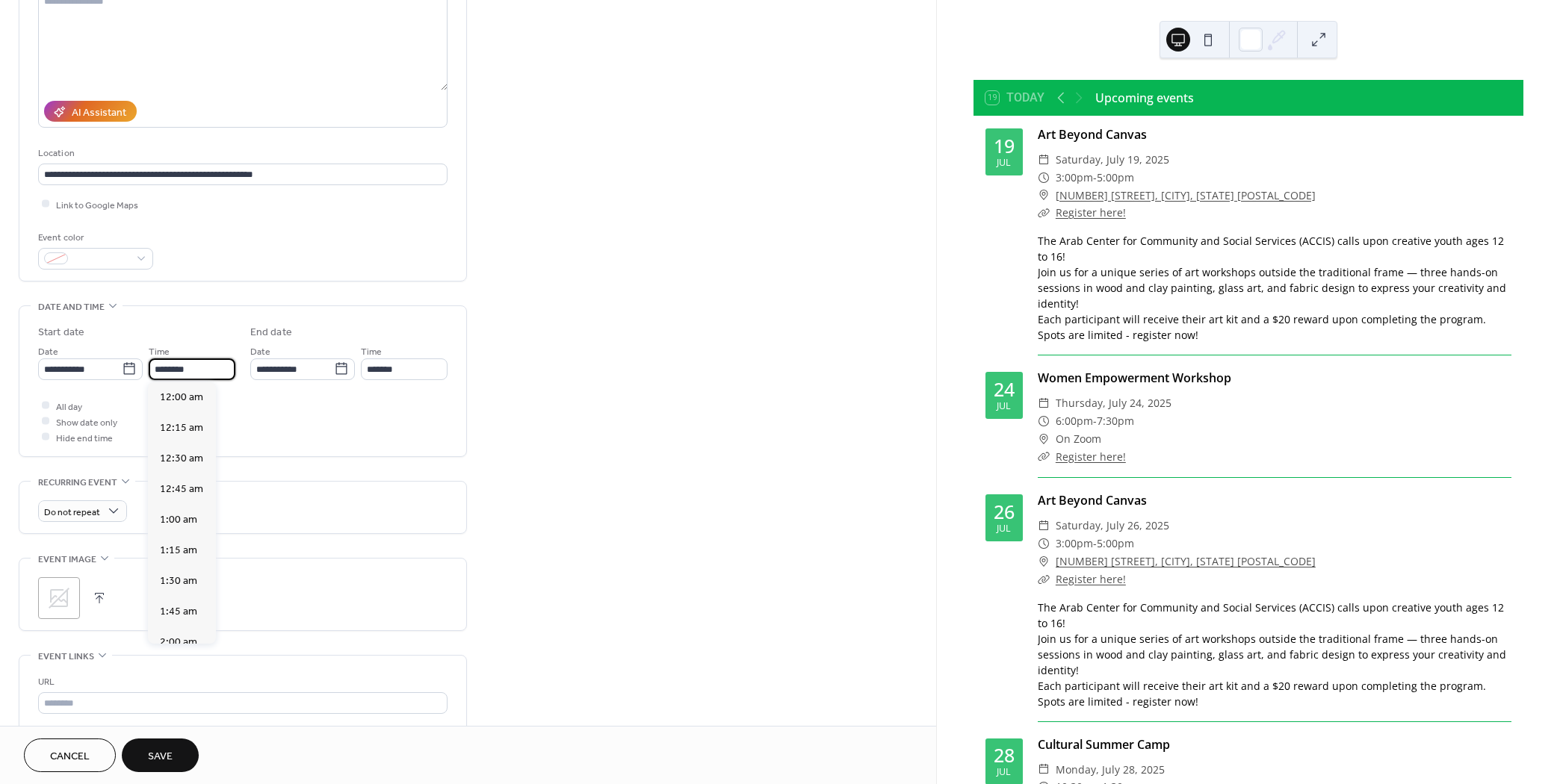 scroll, scrollTop: 1456, scrollLeft: 0, axis: vertical 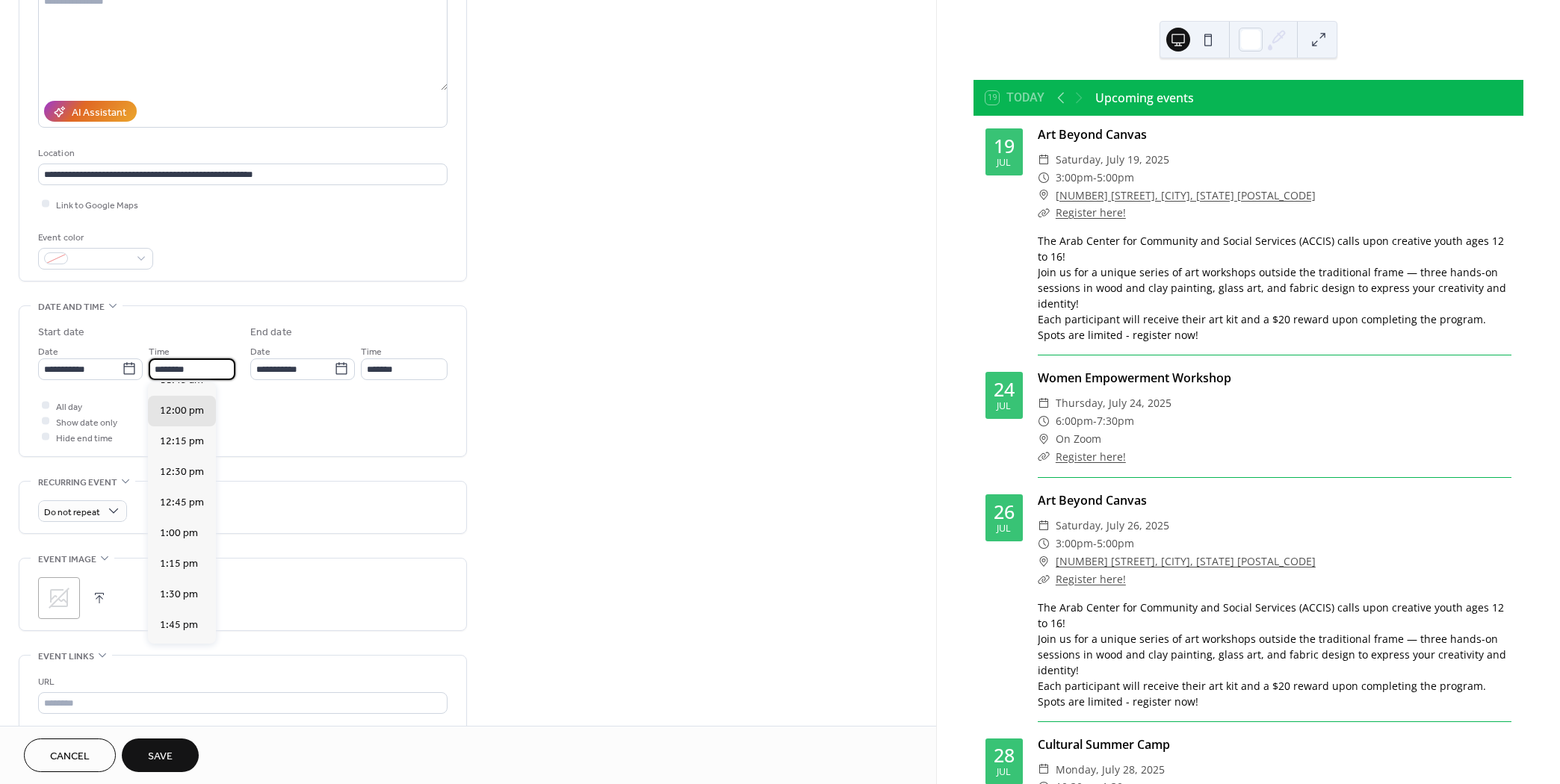 click on "********" at bounding box center (192, 369) 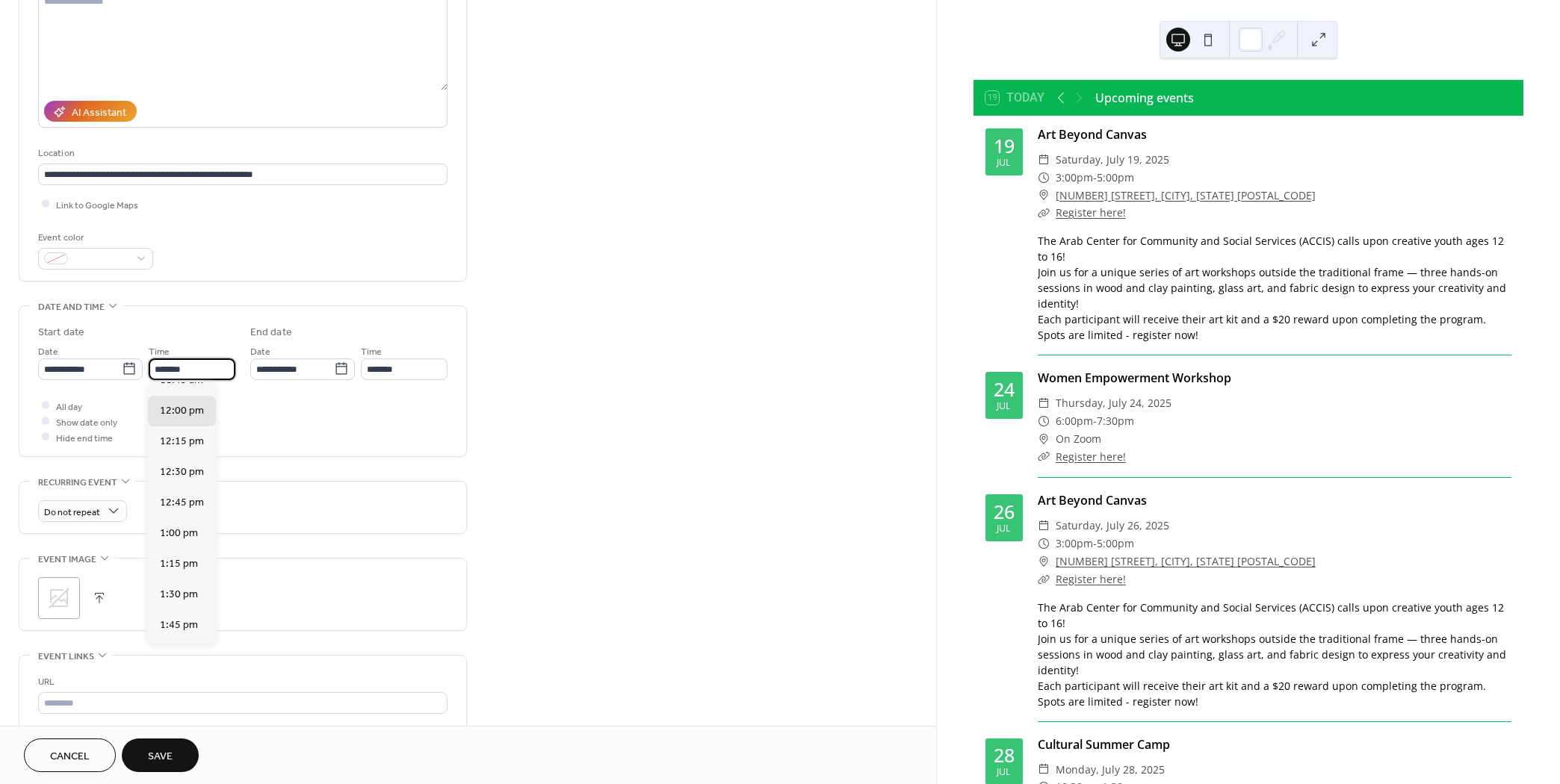scroll, scrollTop: 1699, scrollLeft: 0, axis: vertical 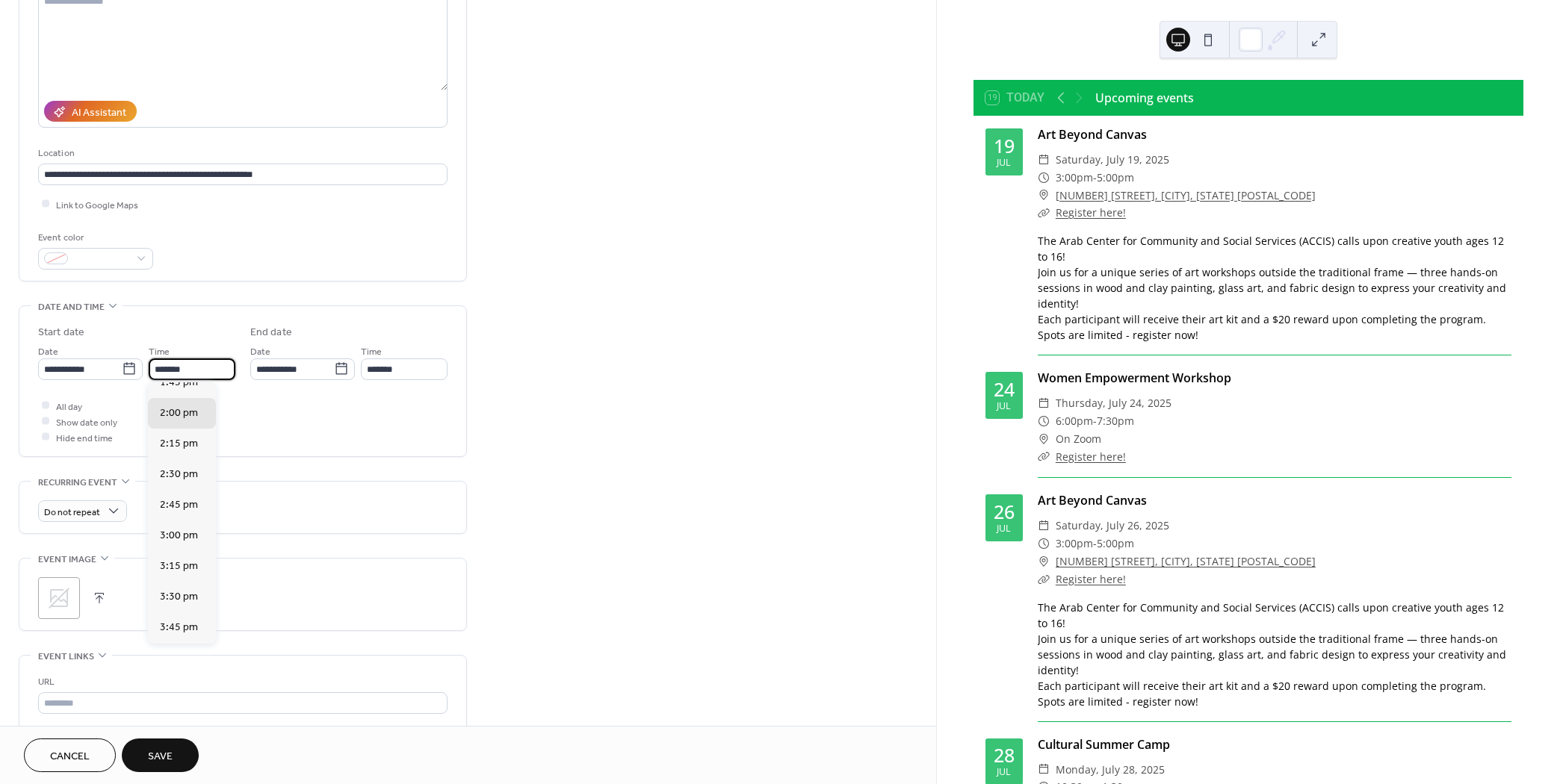 type on "*******" 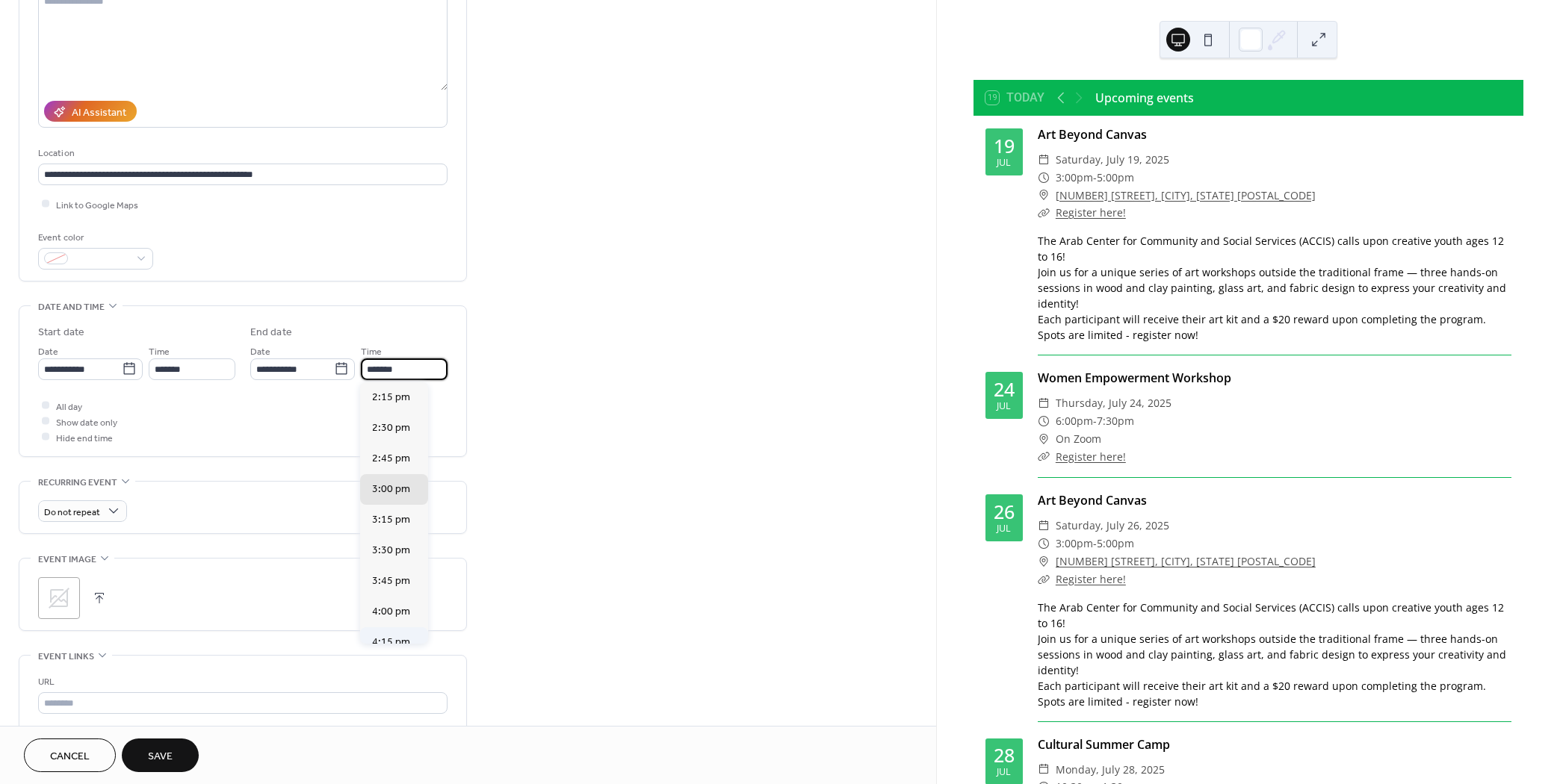 scroll, scrollTop: 181, scrollLeft: 0, axis: vertical 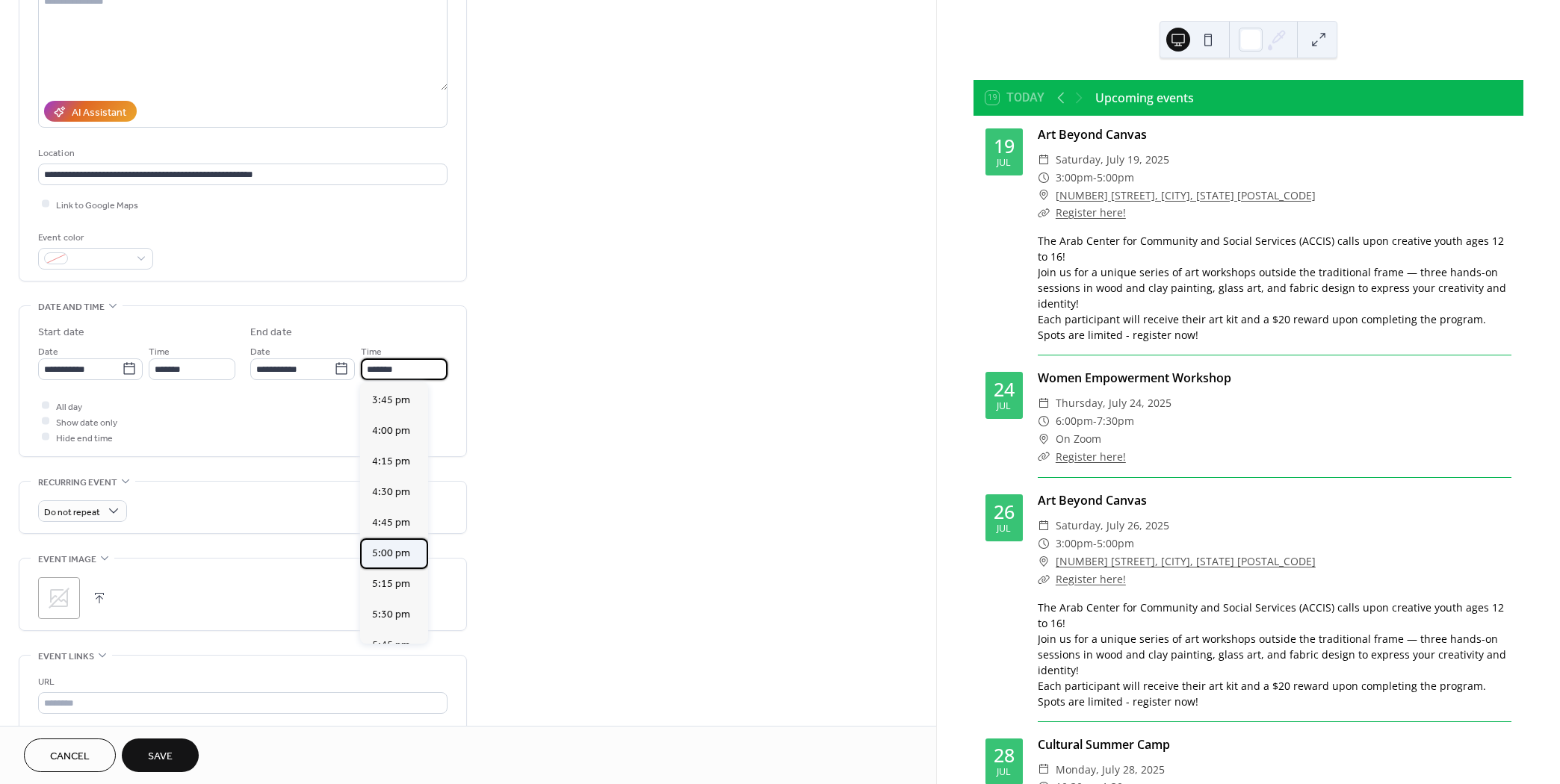 click on "5:00 pm" at bounding box center (391, 553) 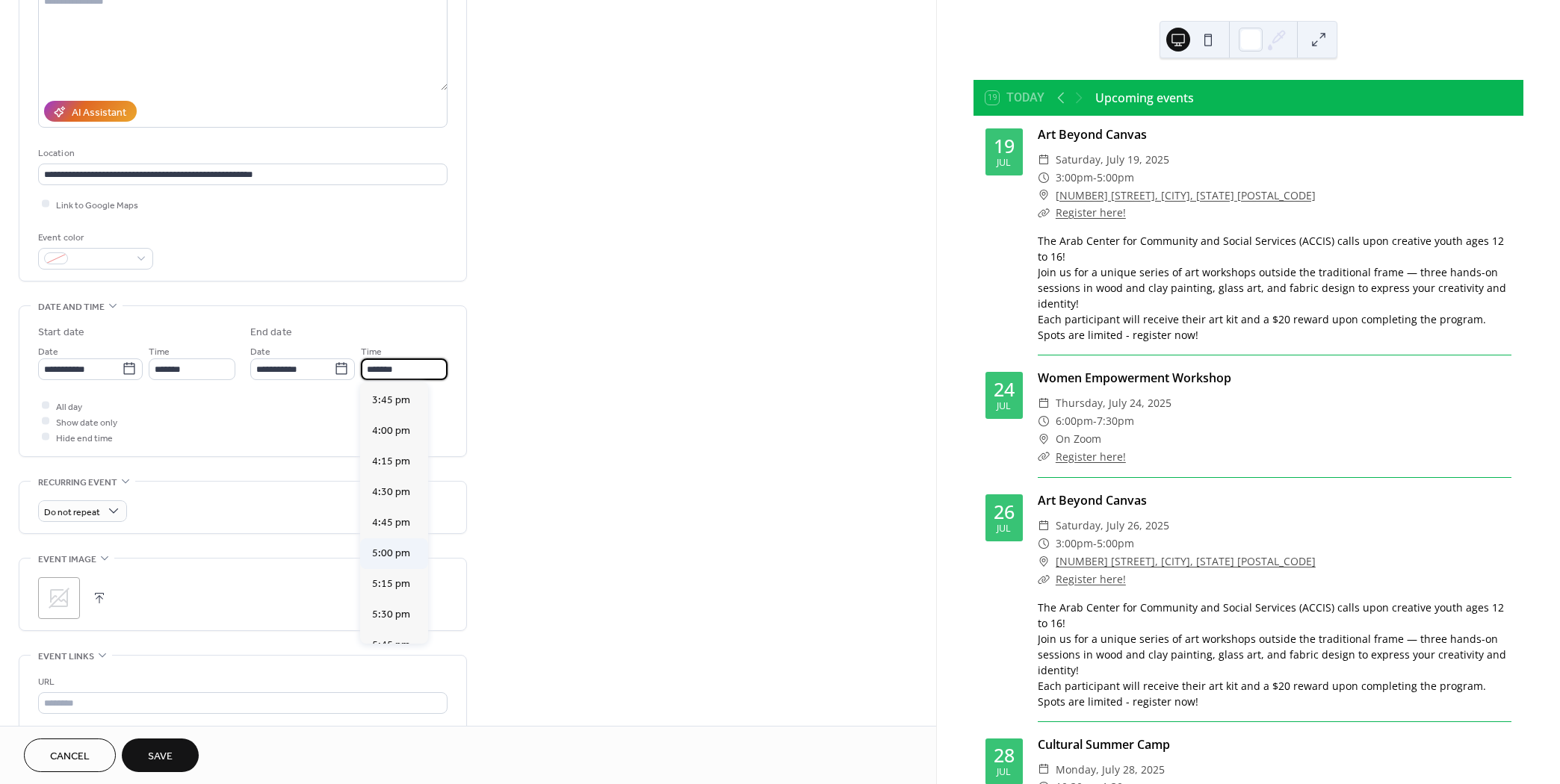 type on "*******" 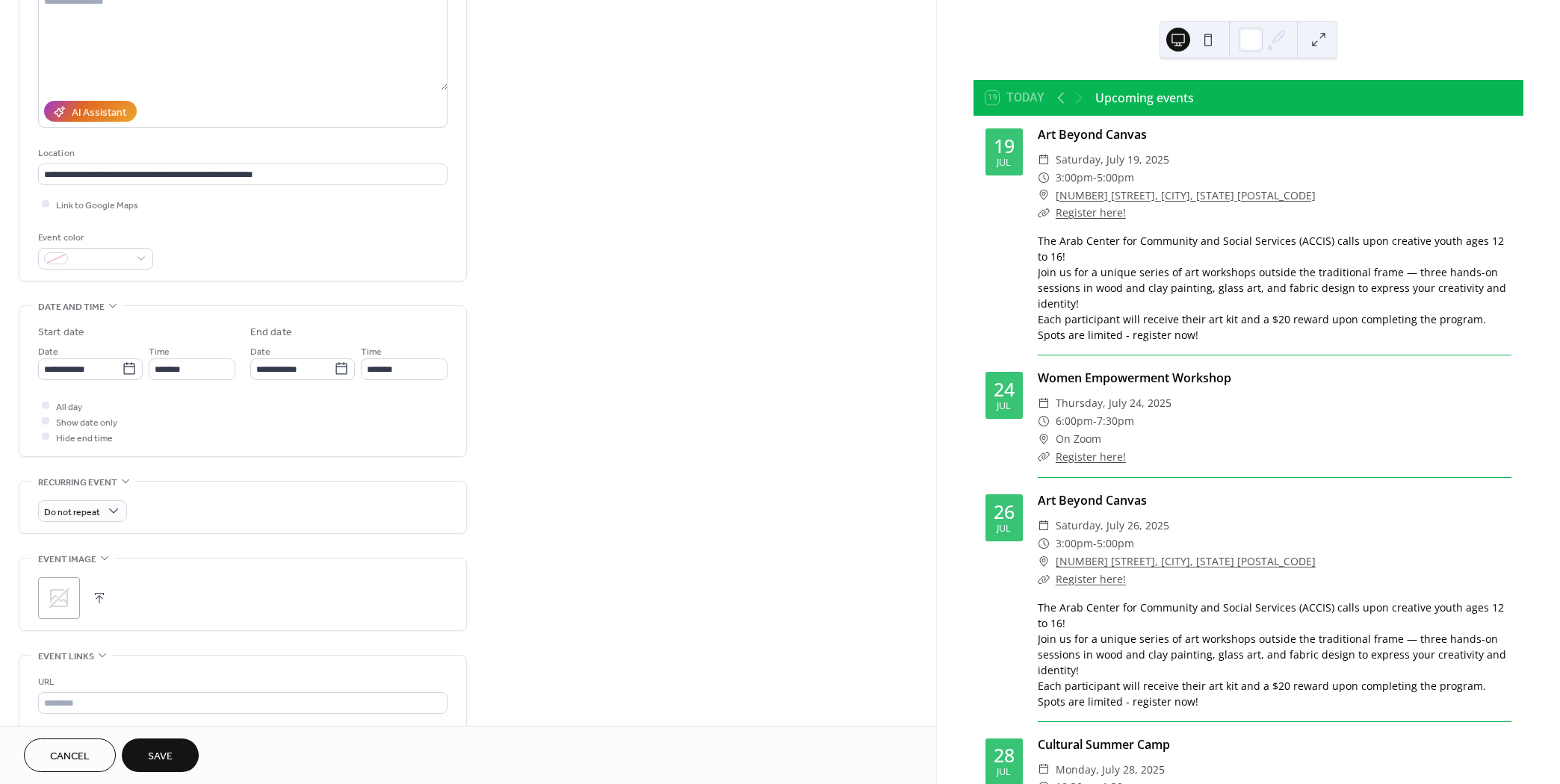 click on "**********" at bounding box center [468, 471] 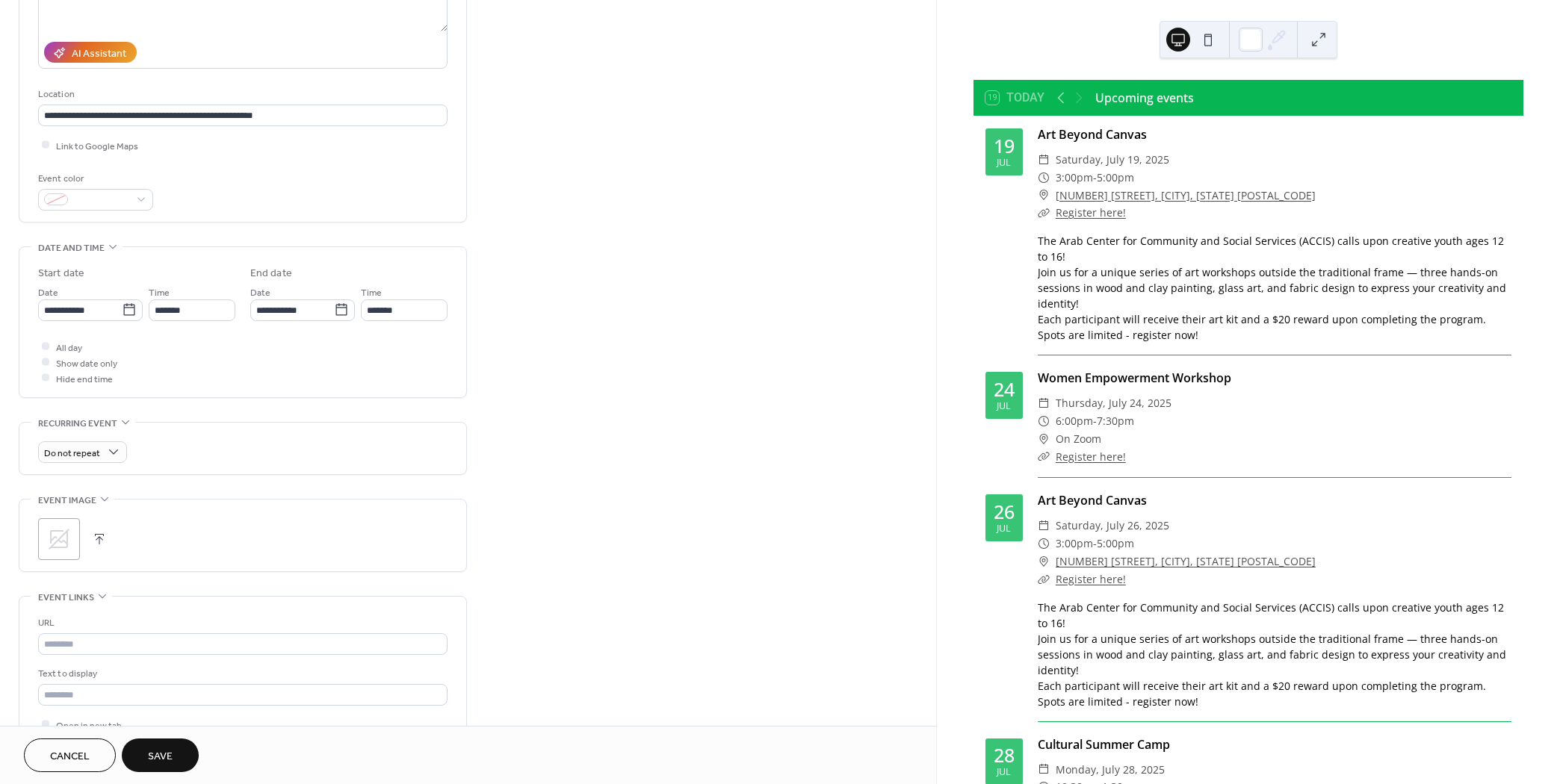 scroll, scrollTop: 494, scrollLeft: 0, axis: vertical 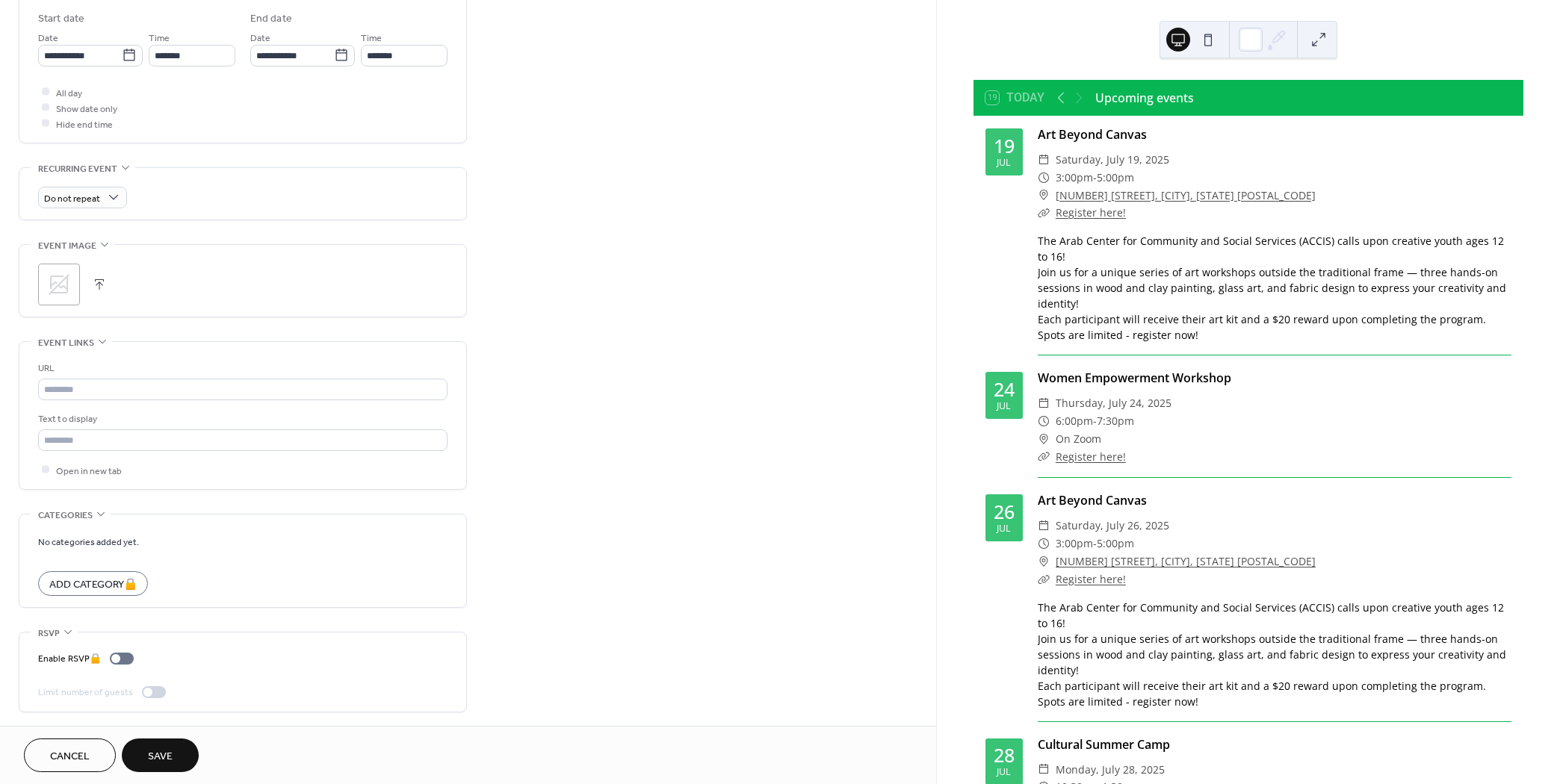 click on "Save" at bounding box center [160, 756] 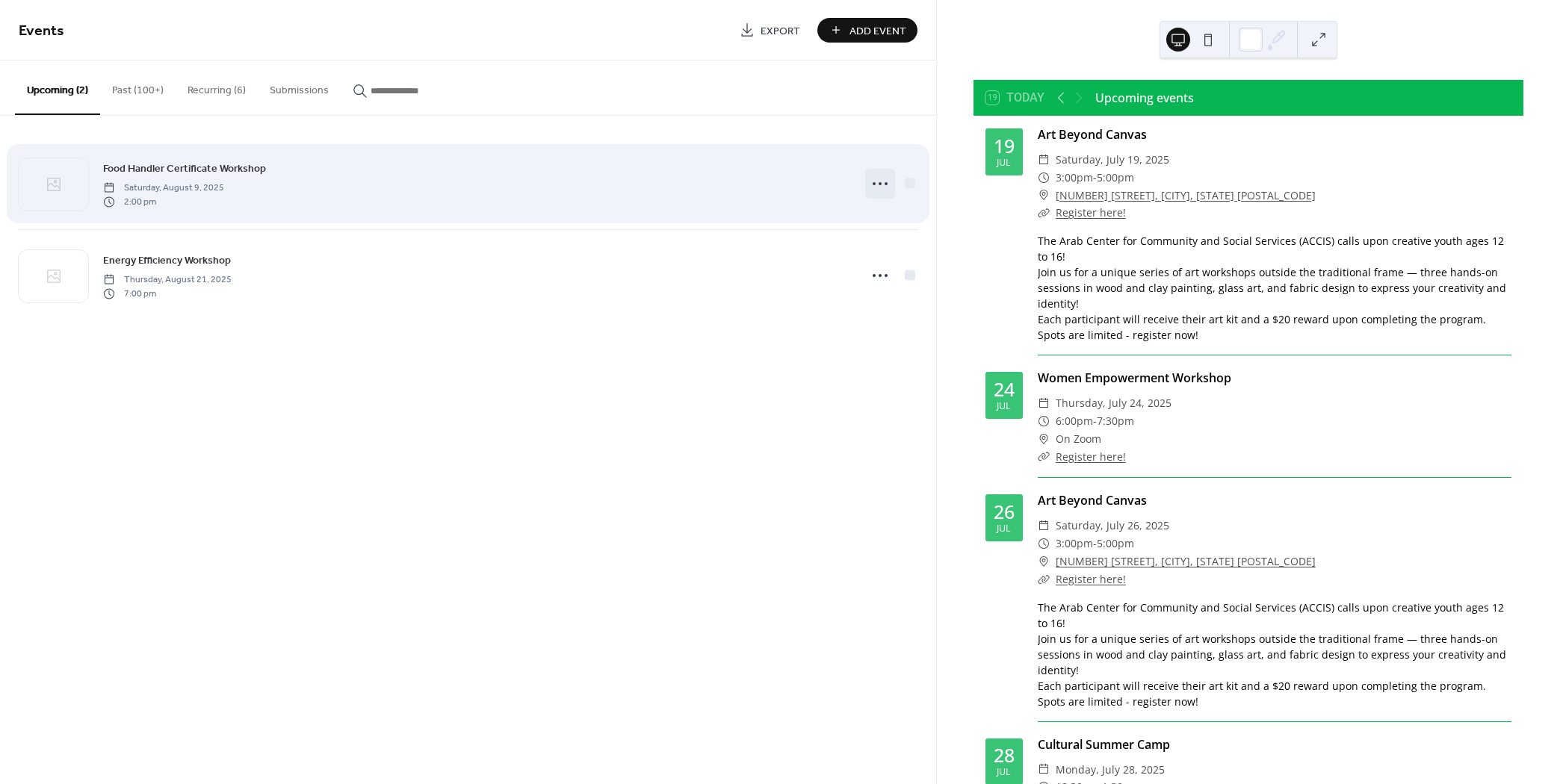 click 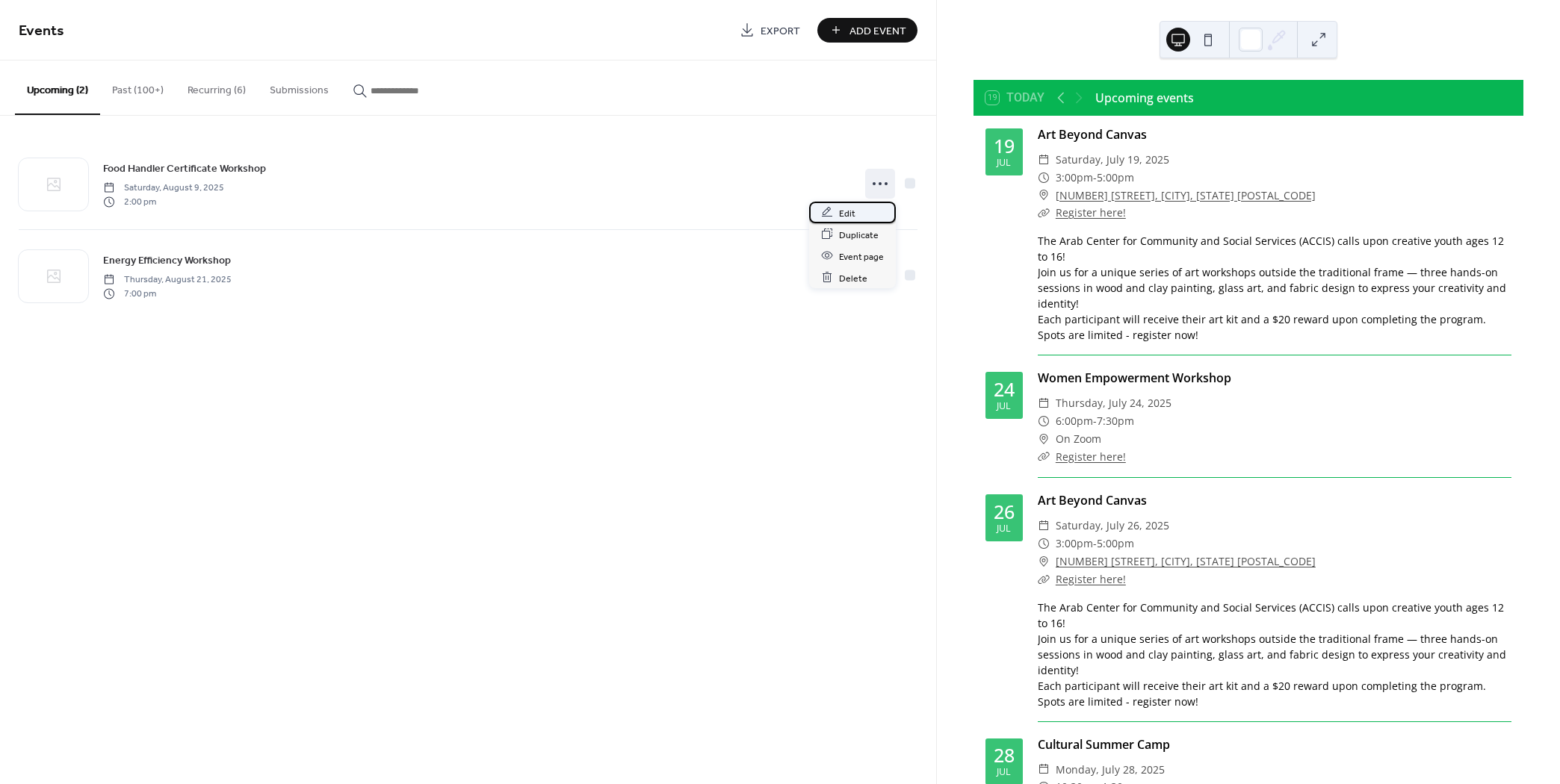 click on "Edit" at bounding box center [852, 212] 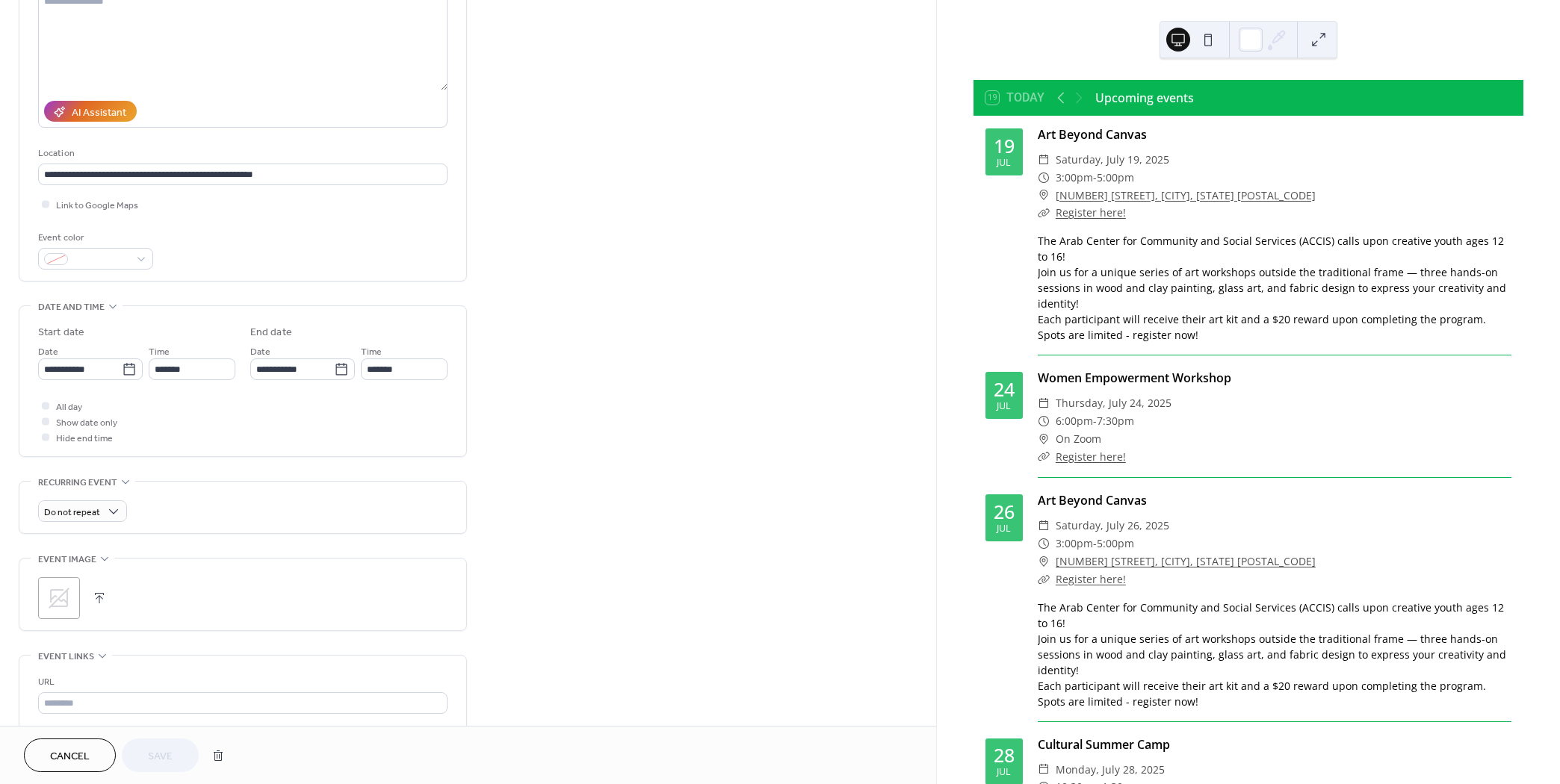 scroll, scrollTop: 361, scrollLeft: 0, axis: vertical 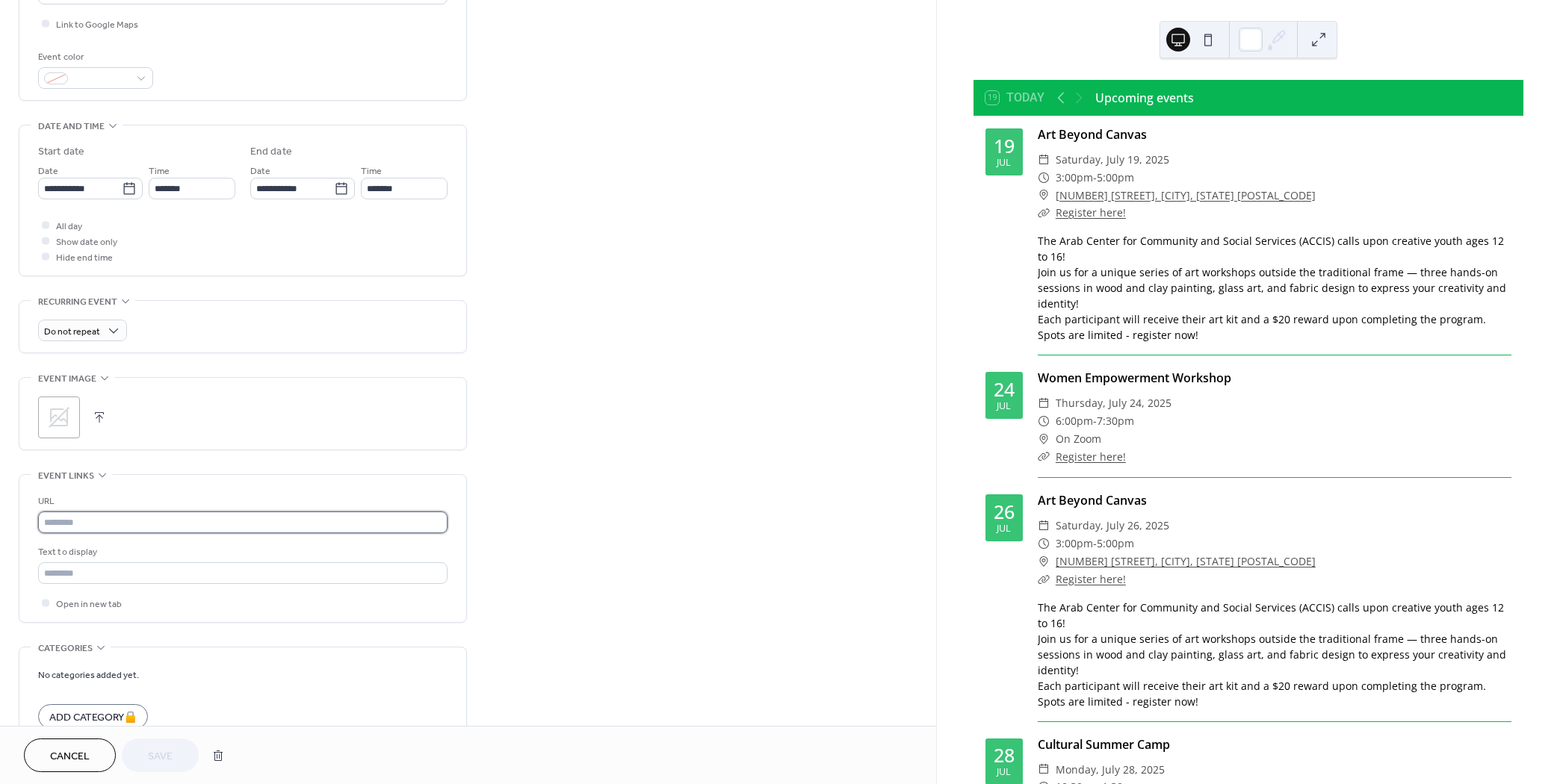 click at bounding box center [243, 522] 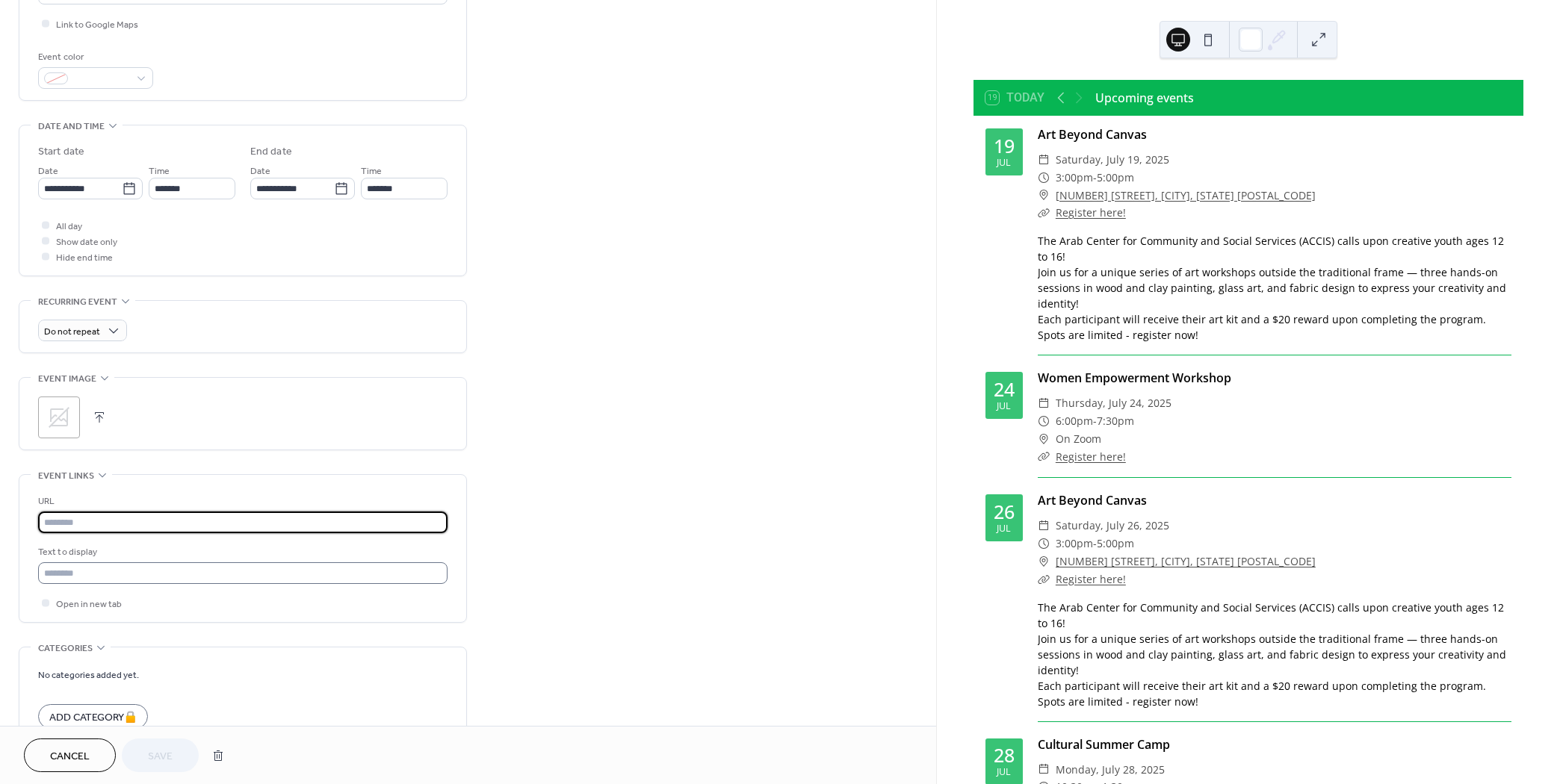 paste on "**********" 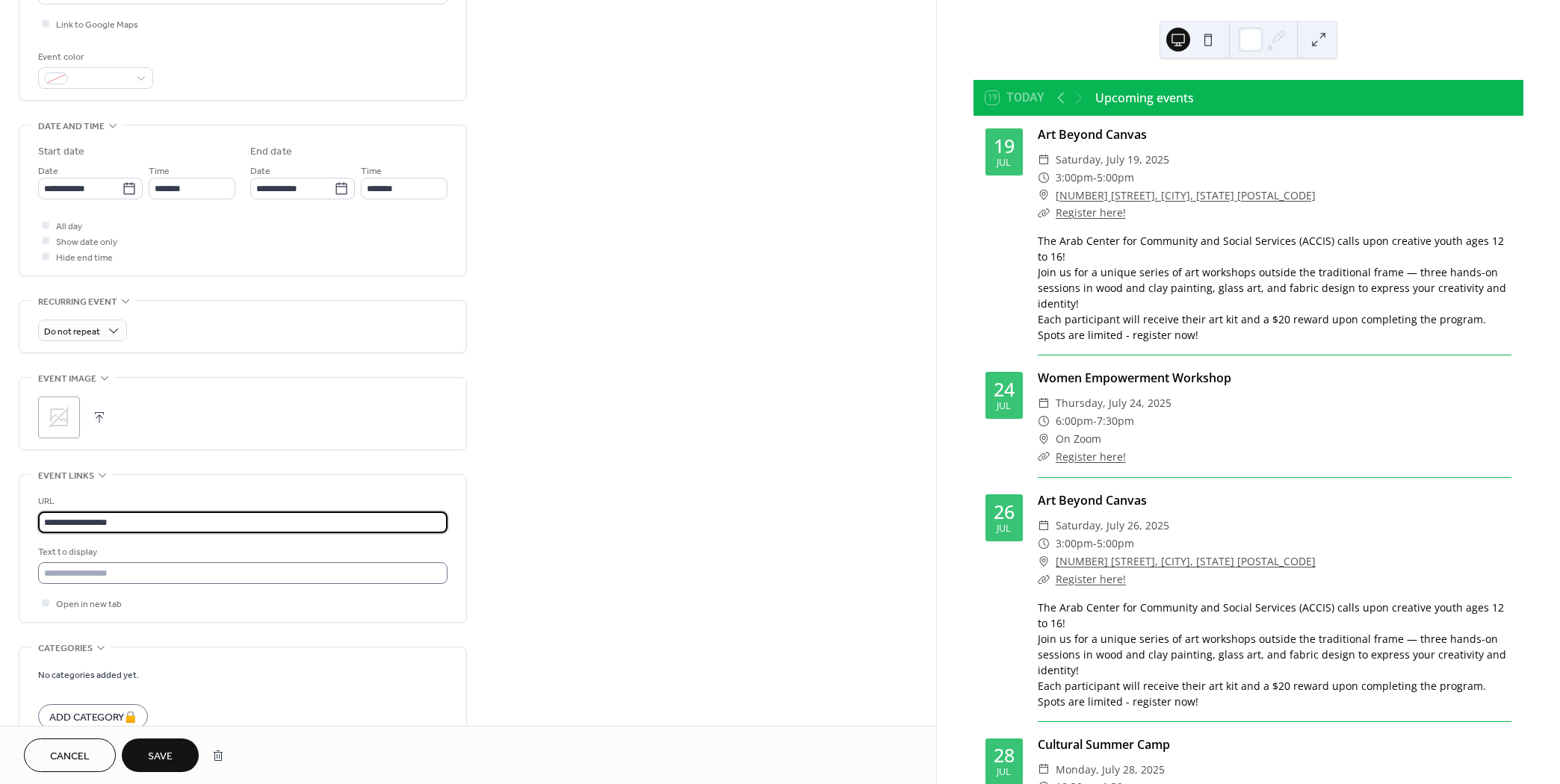 type on "**********" 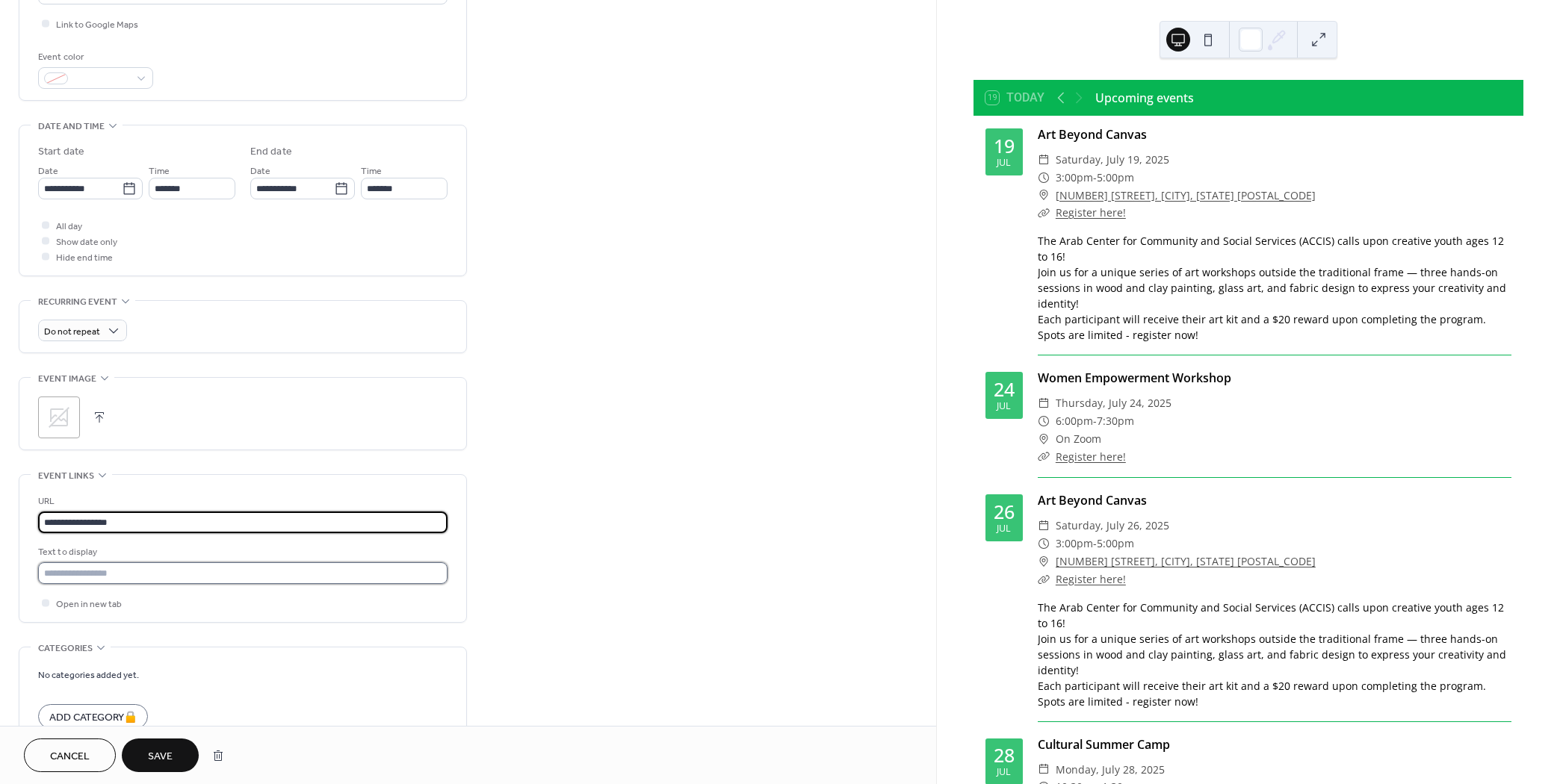 click at bounding box center (243, 573) 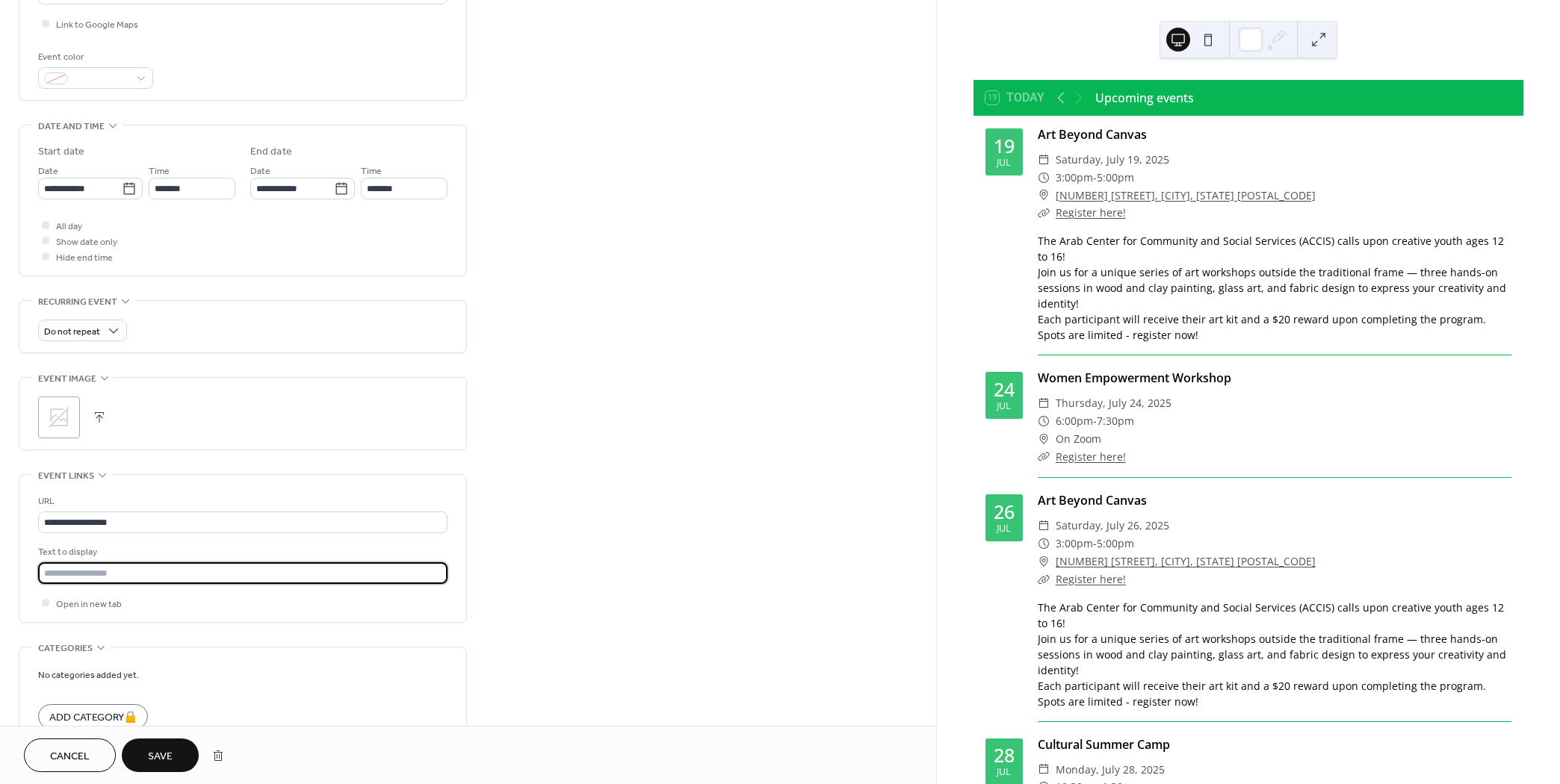 type on "**********" 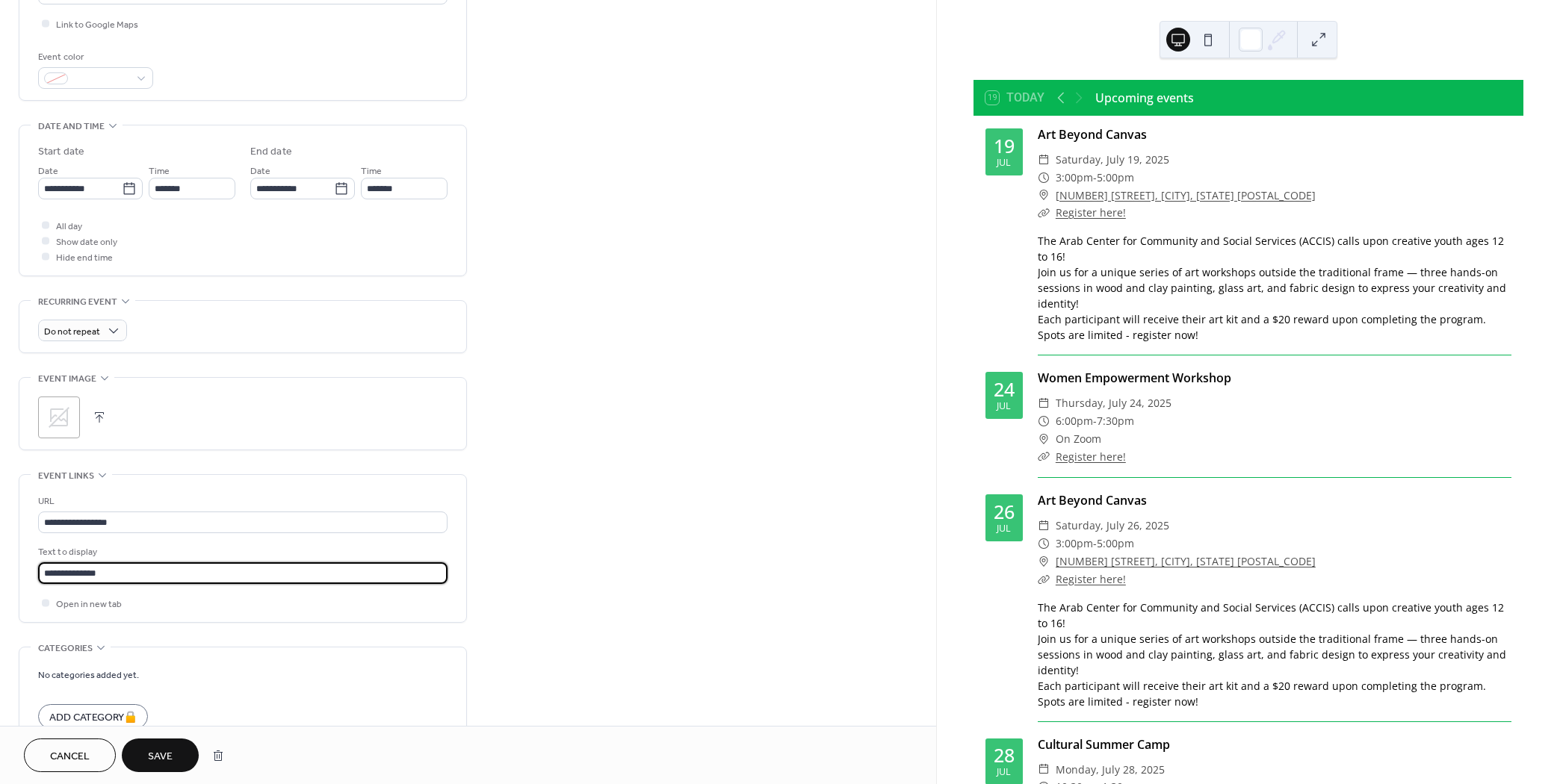 click on "**********" at bounding box center [468, 290] 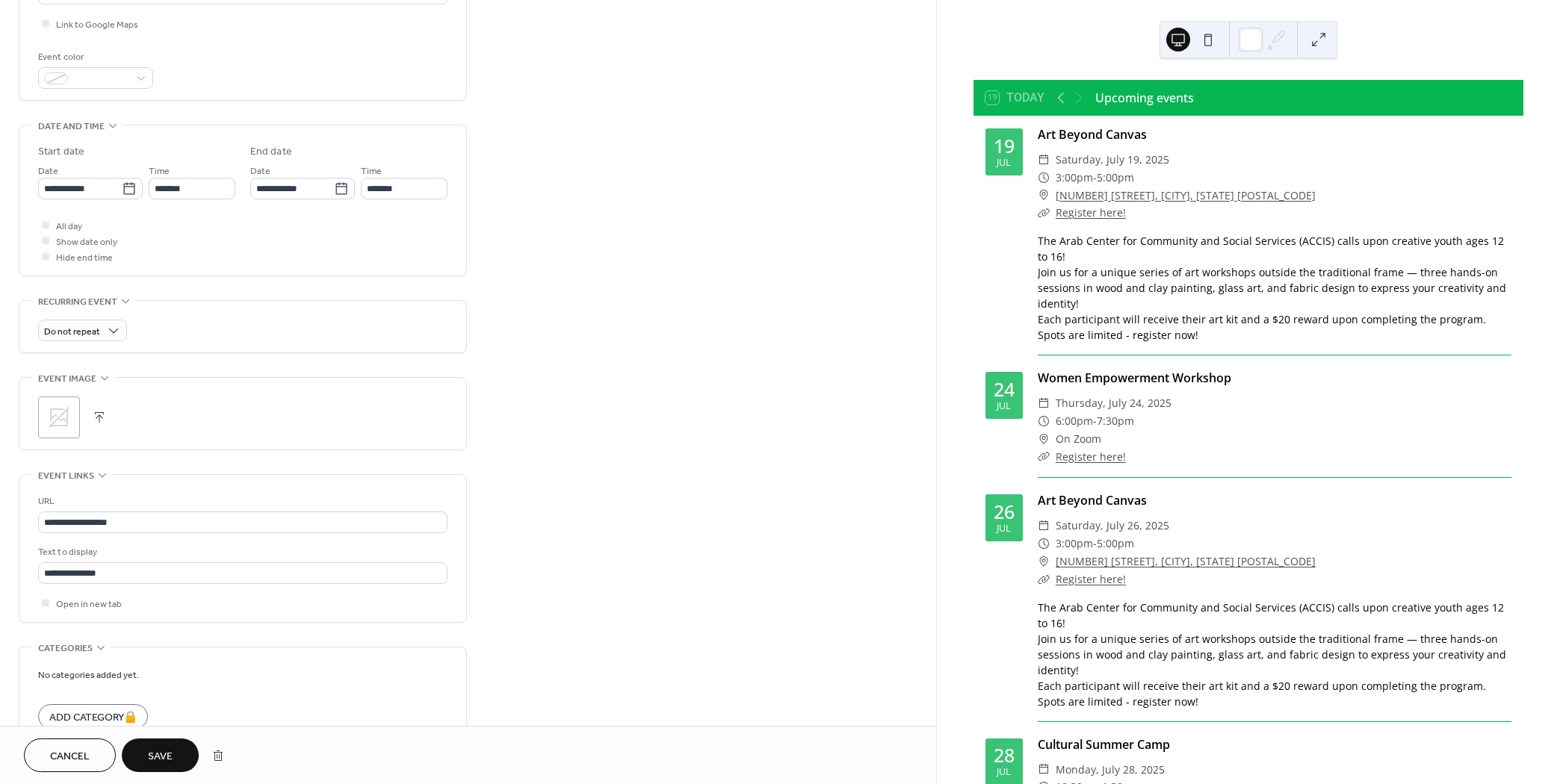 click on "Save" at bounding box center [160, 755] 